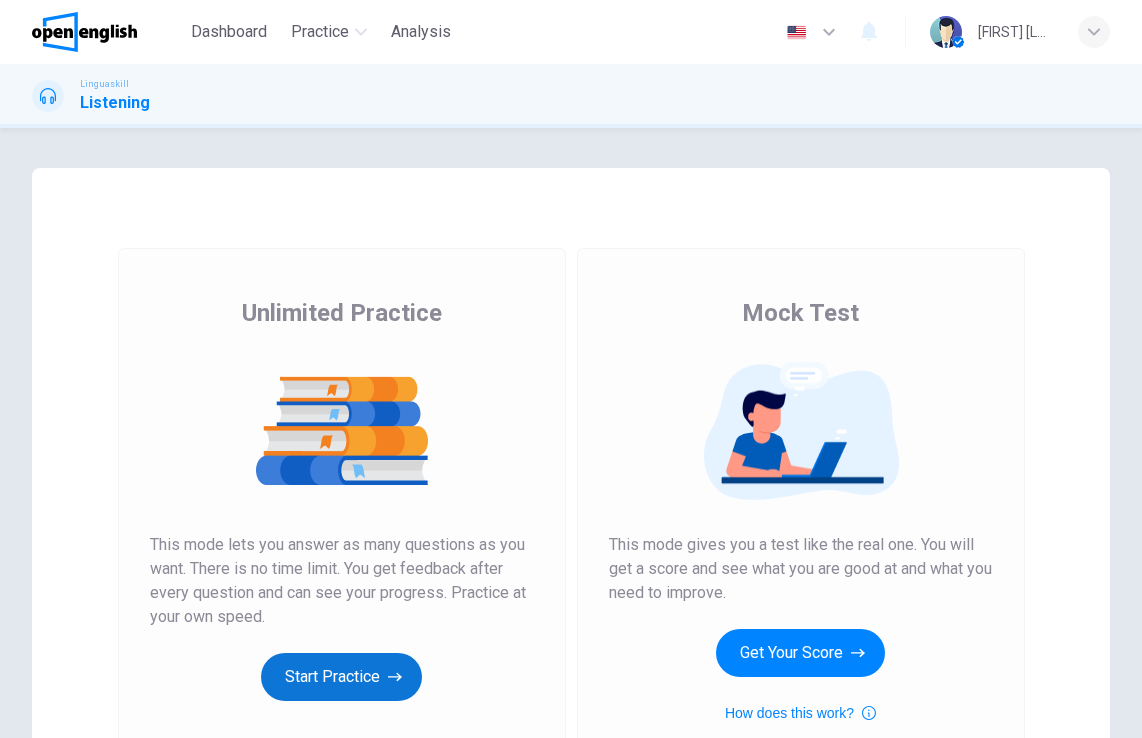 scroll, scrollTop: 0, scrollLeft: 0, axis: both 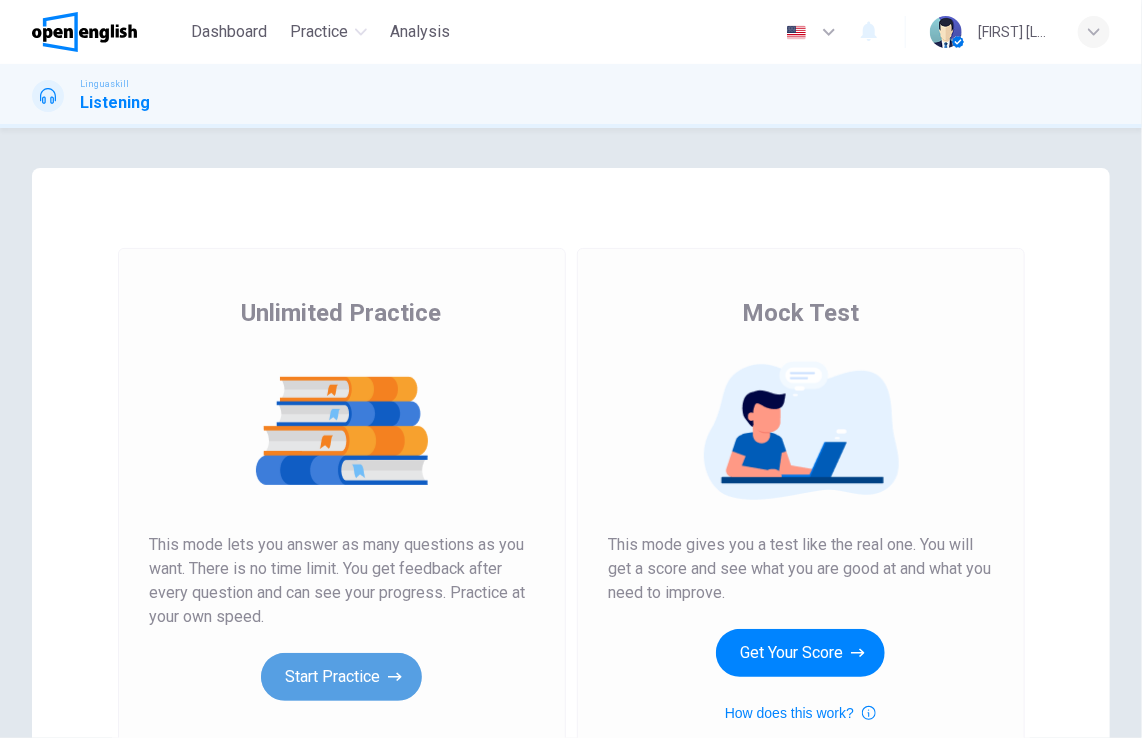 click on "Start Practice" at bounding box center (341, 677) 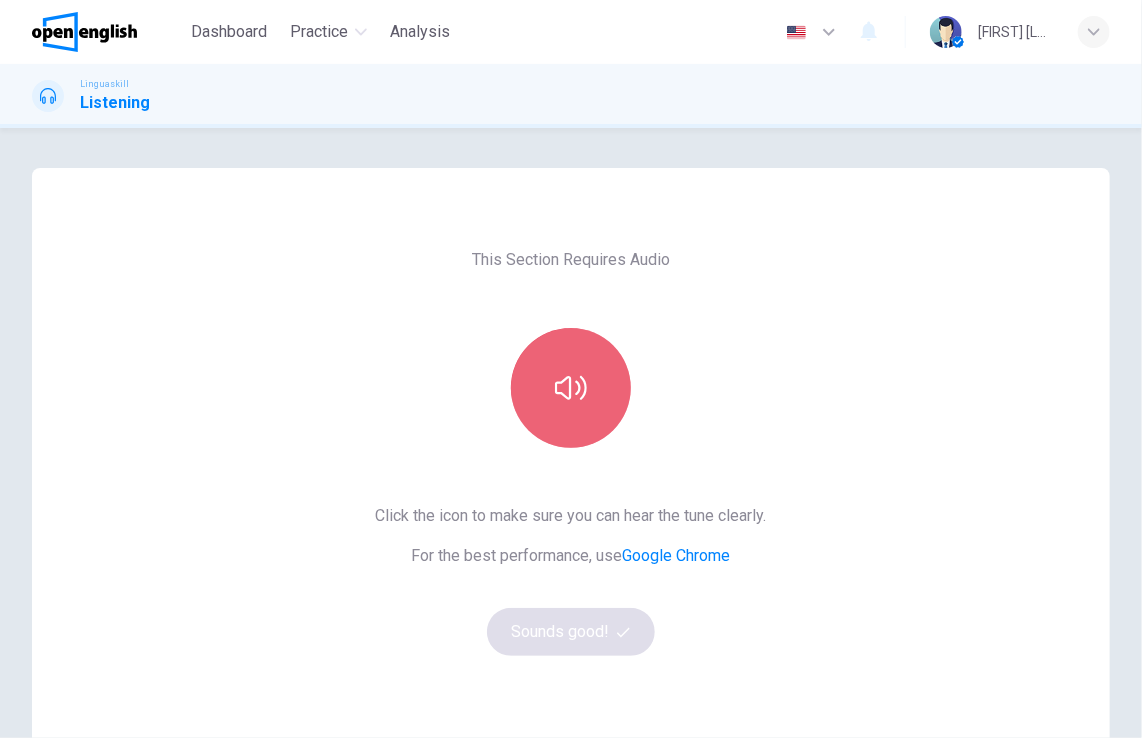 click 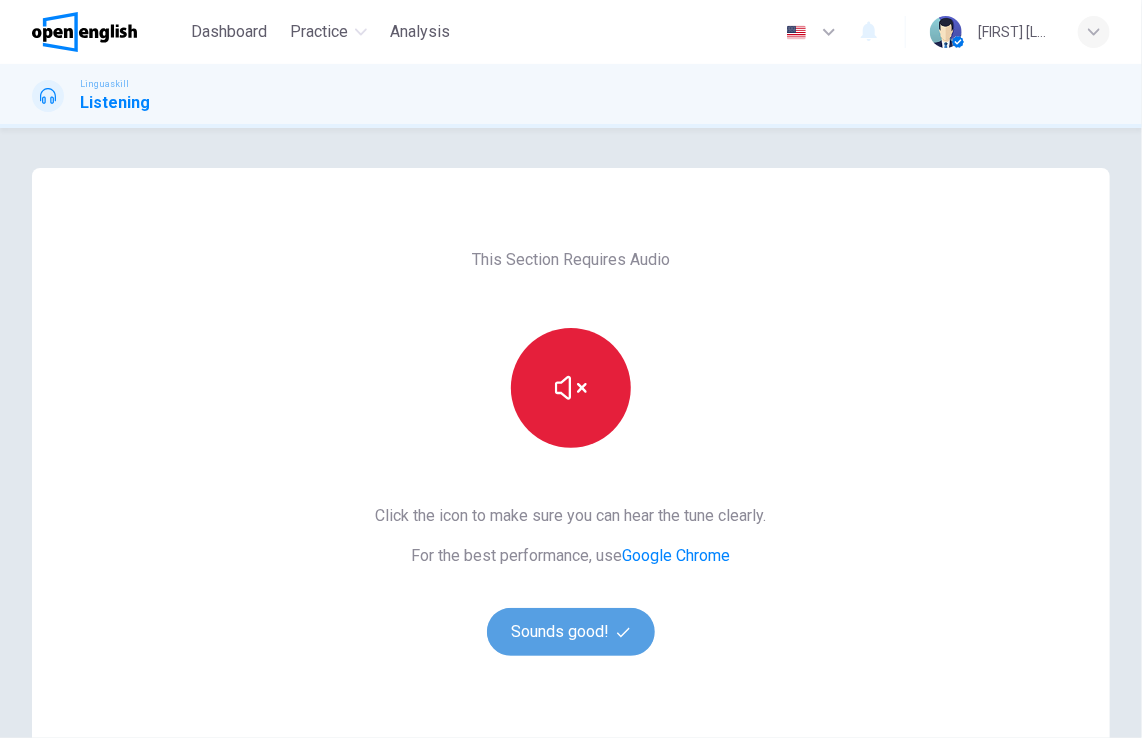 click on "Sounds good!" at bounding box center [571, 632] 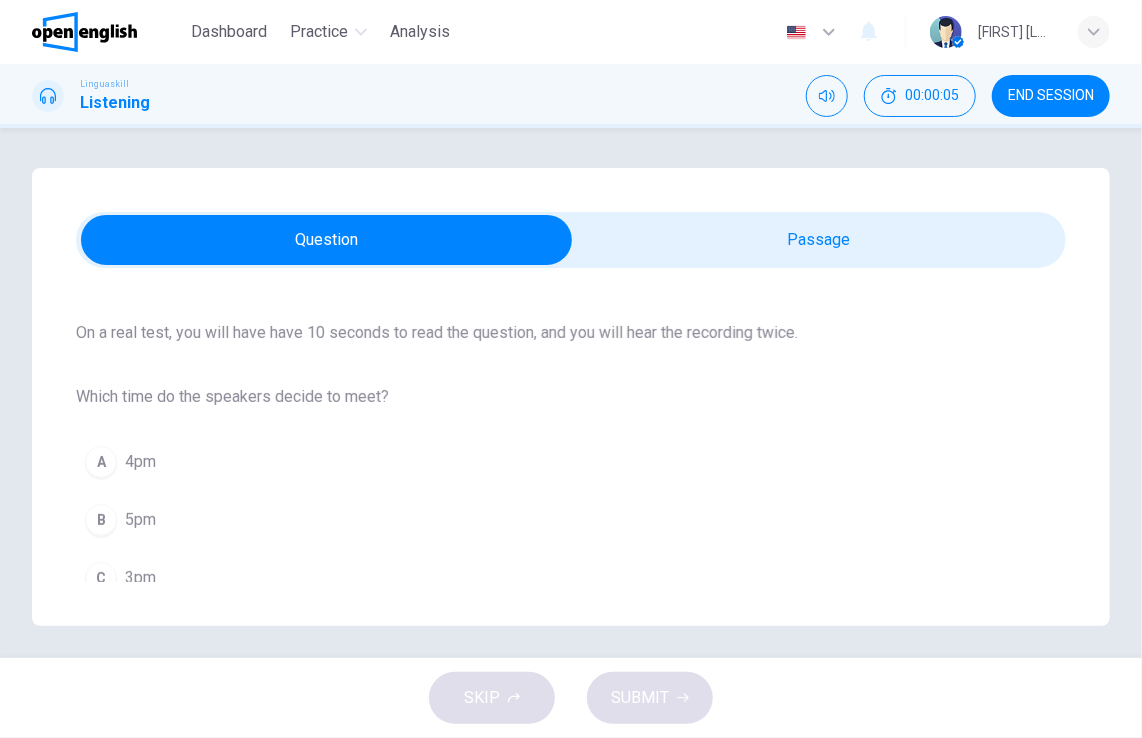 scroll, scrollTop: 148, scrollLeft: 0, axis: vertical 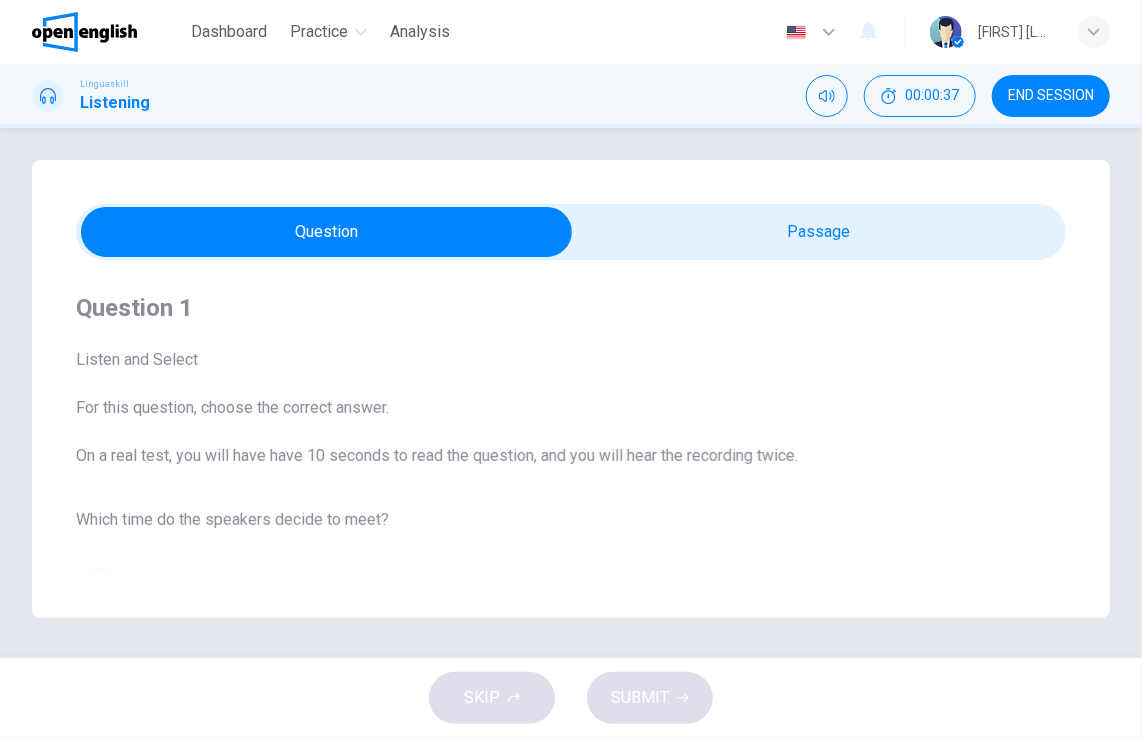 click on "Listen and Select" at bounding box center (571, 360) 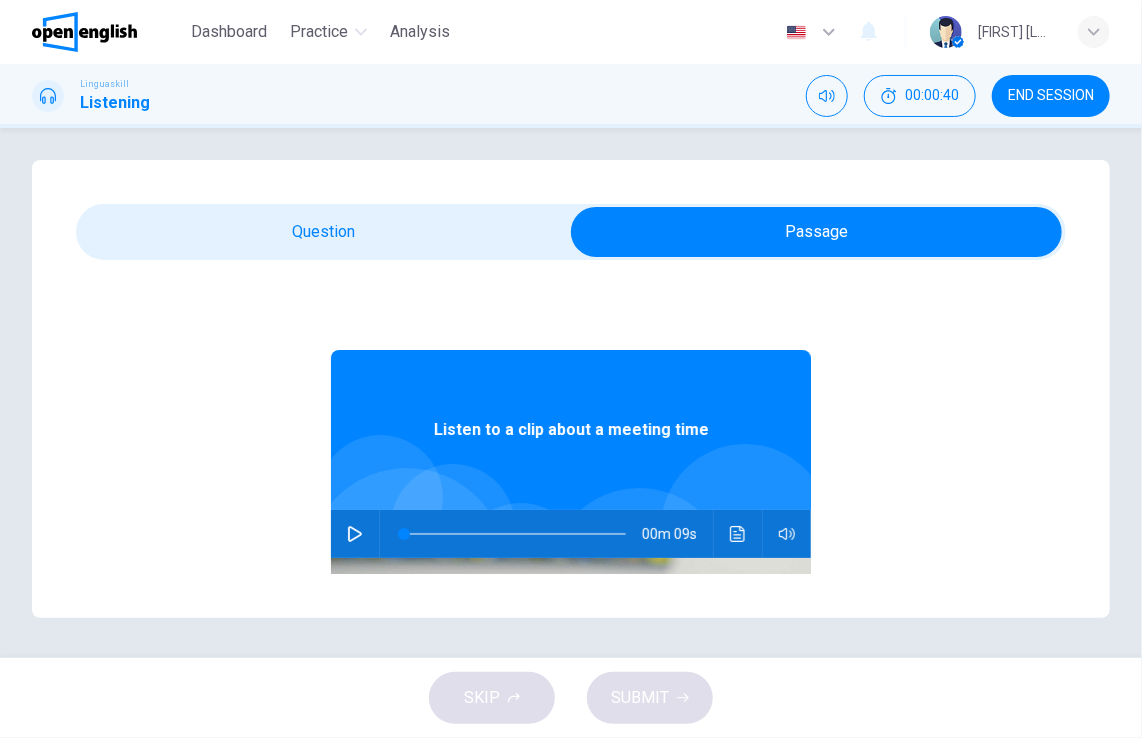 click 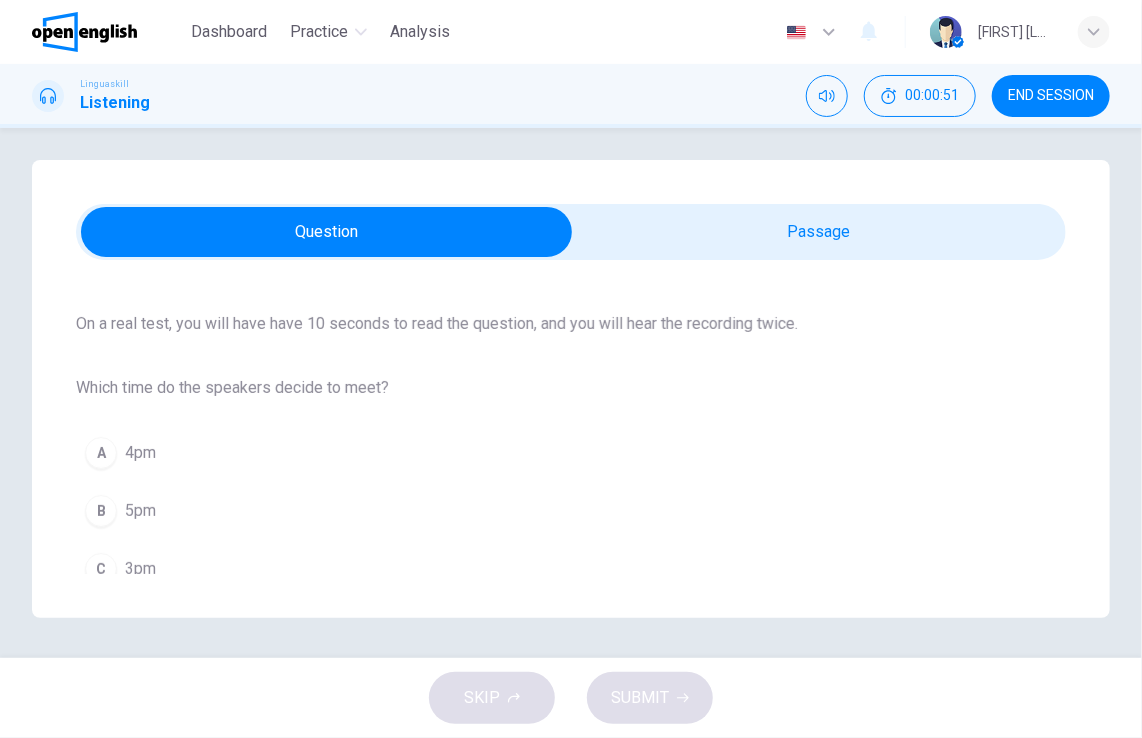 scroll, scrollTop: 148, scrollLeft: 0, axis: vertical 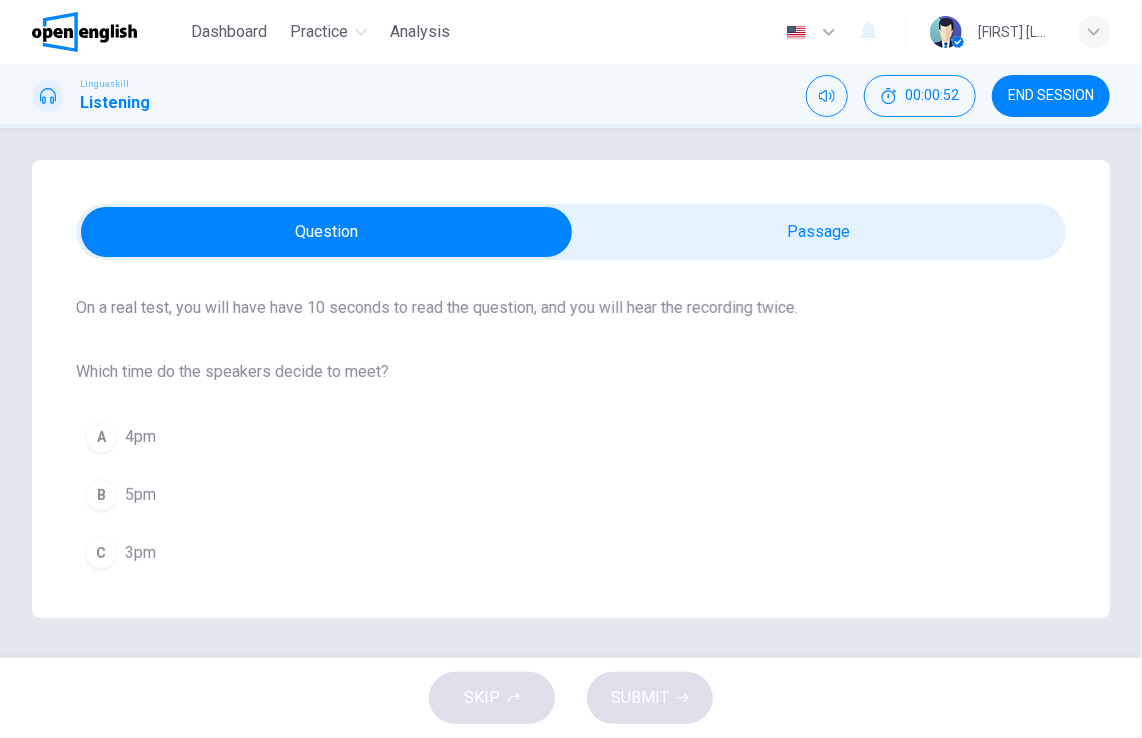 click on "C" at bounding box center [101, 553] 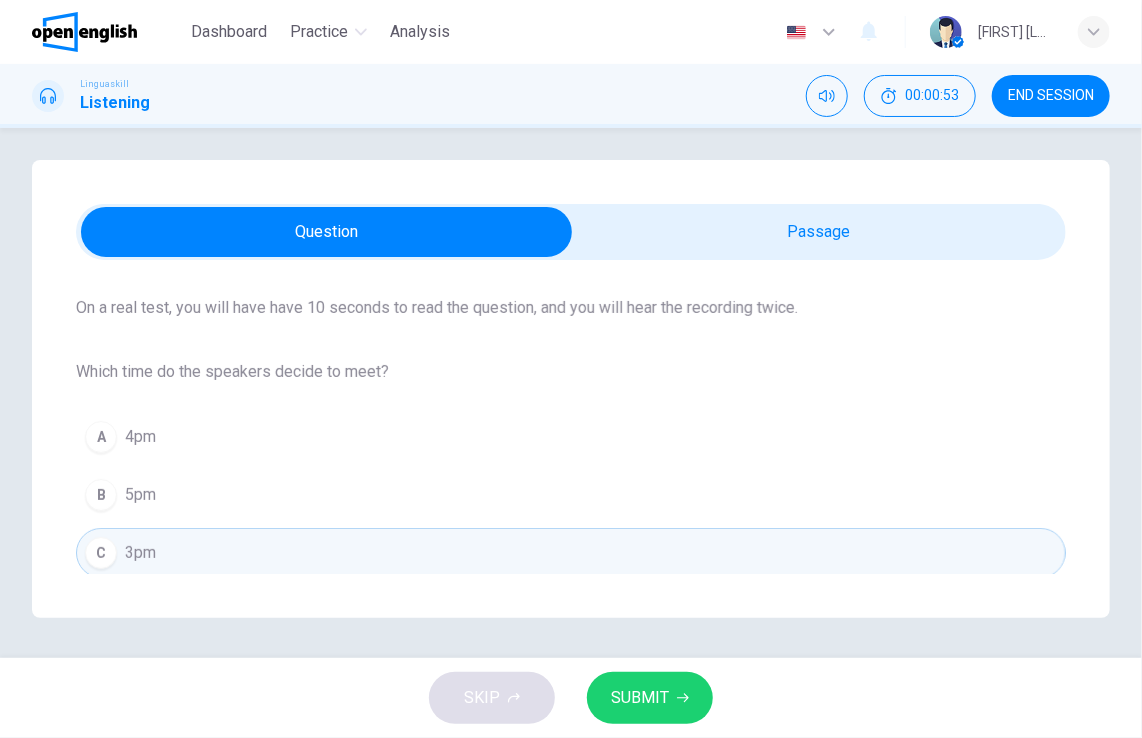 click on "SUBMIT" at bounding box center (640, 698) 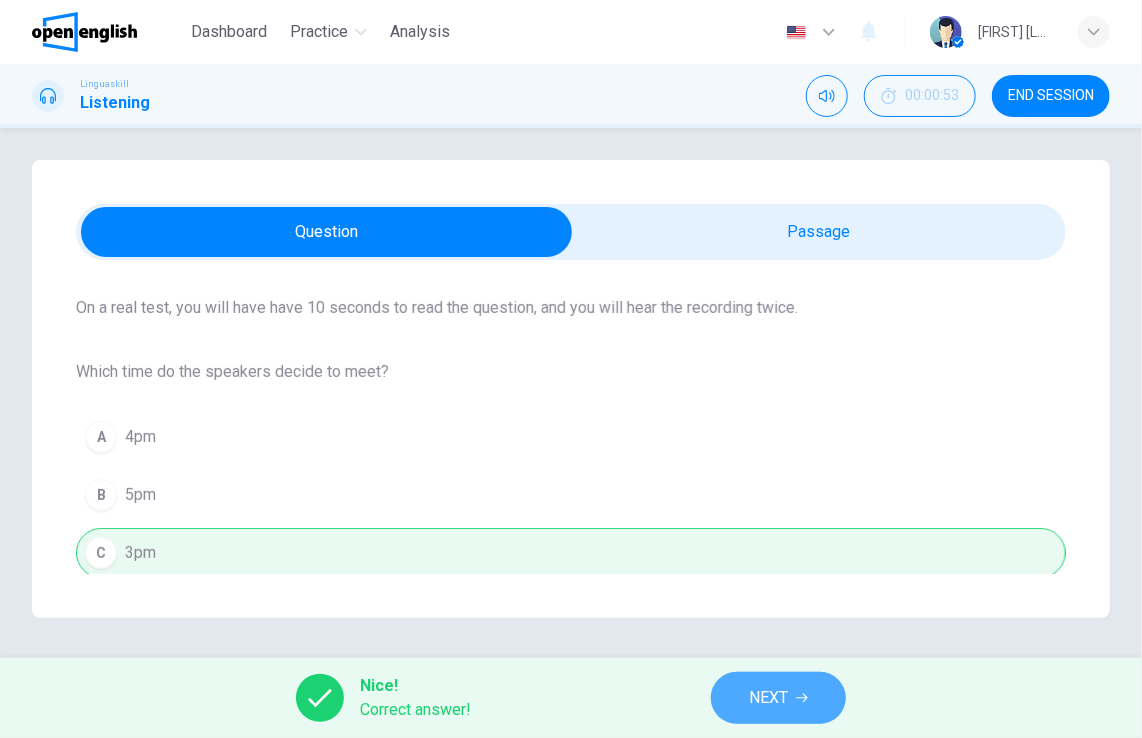 click on "NEXT" at bounding box center (768, 698) 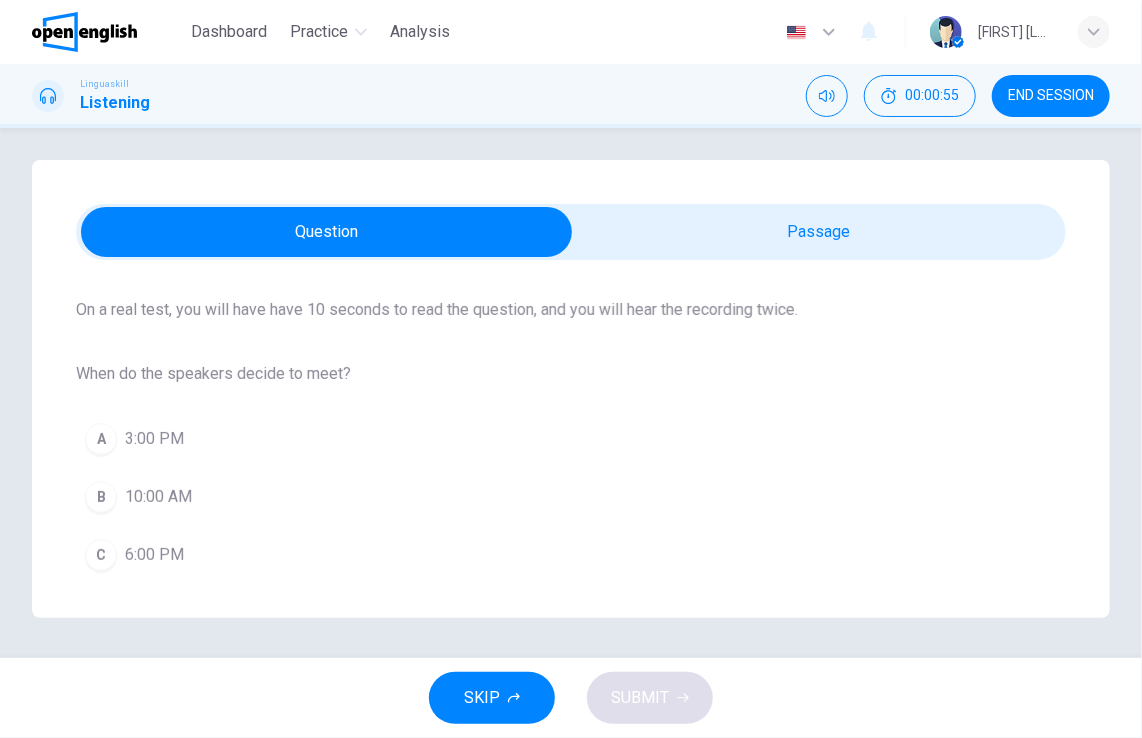 scroll, scrollTop: 148, scrollLeft: 0, axis: vertical 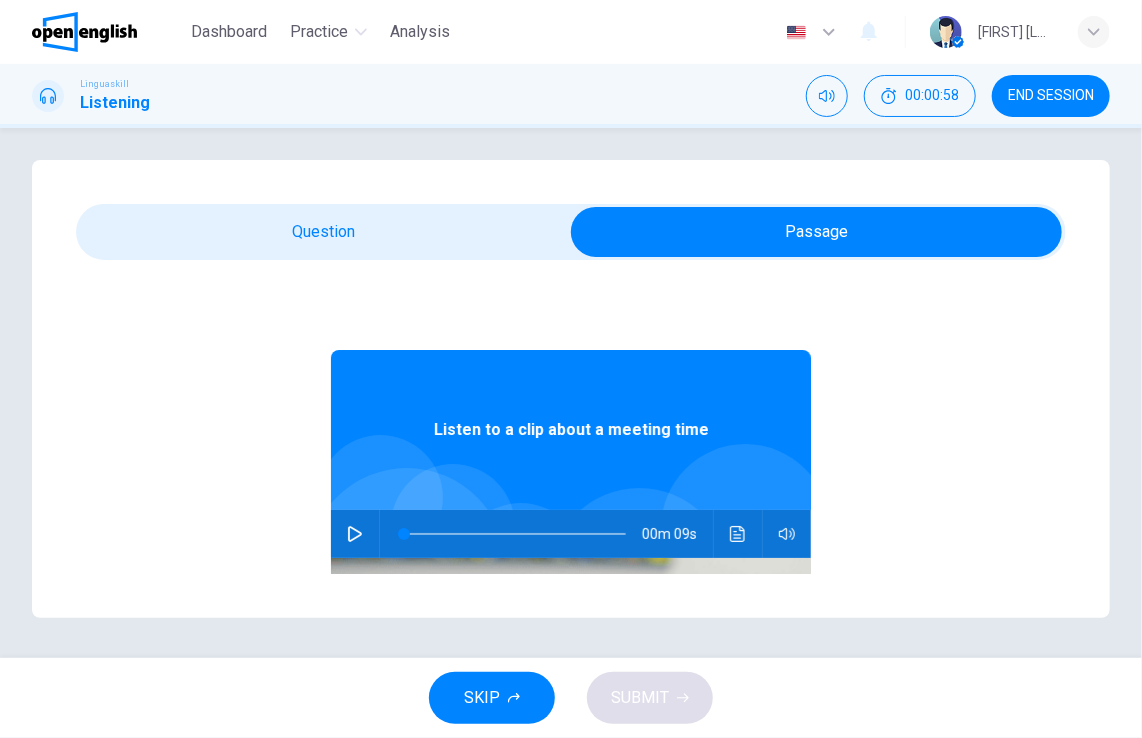 click 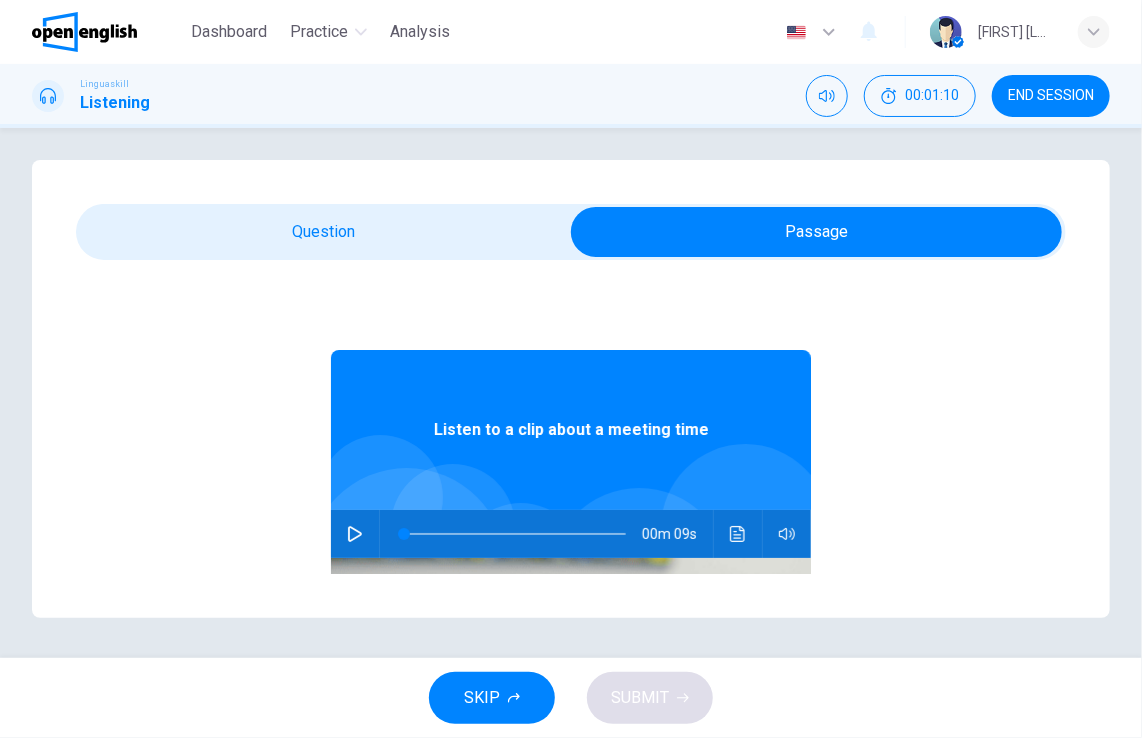 click 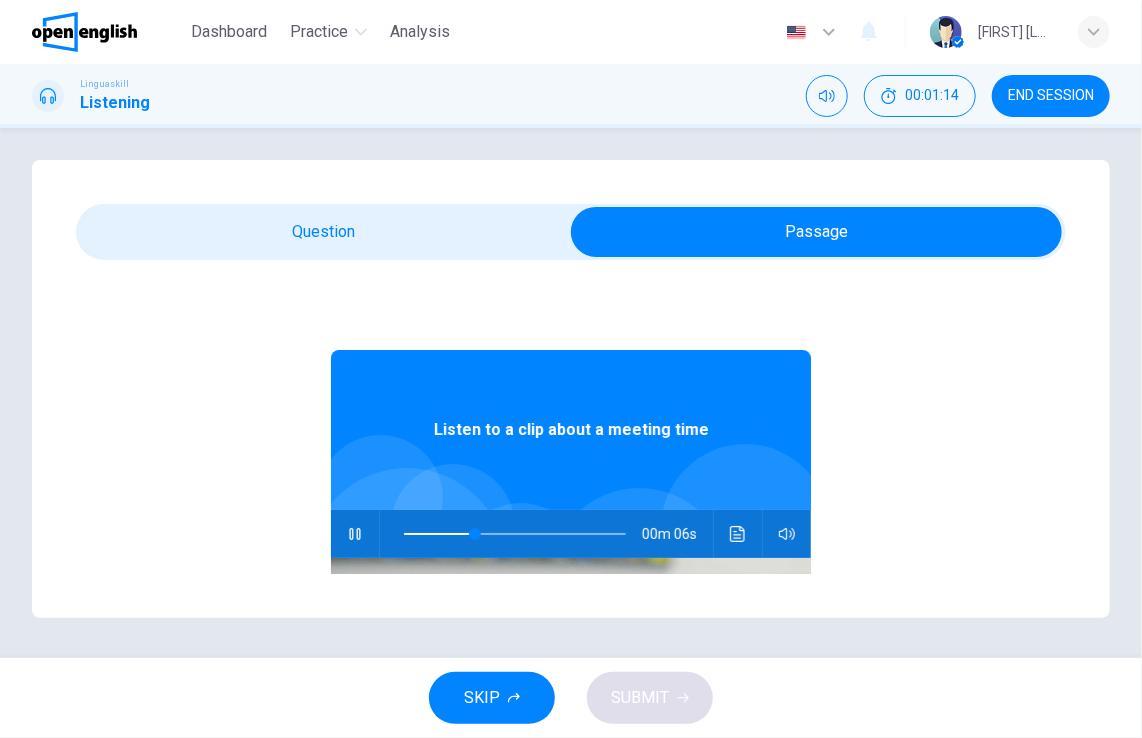 type on "**" 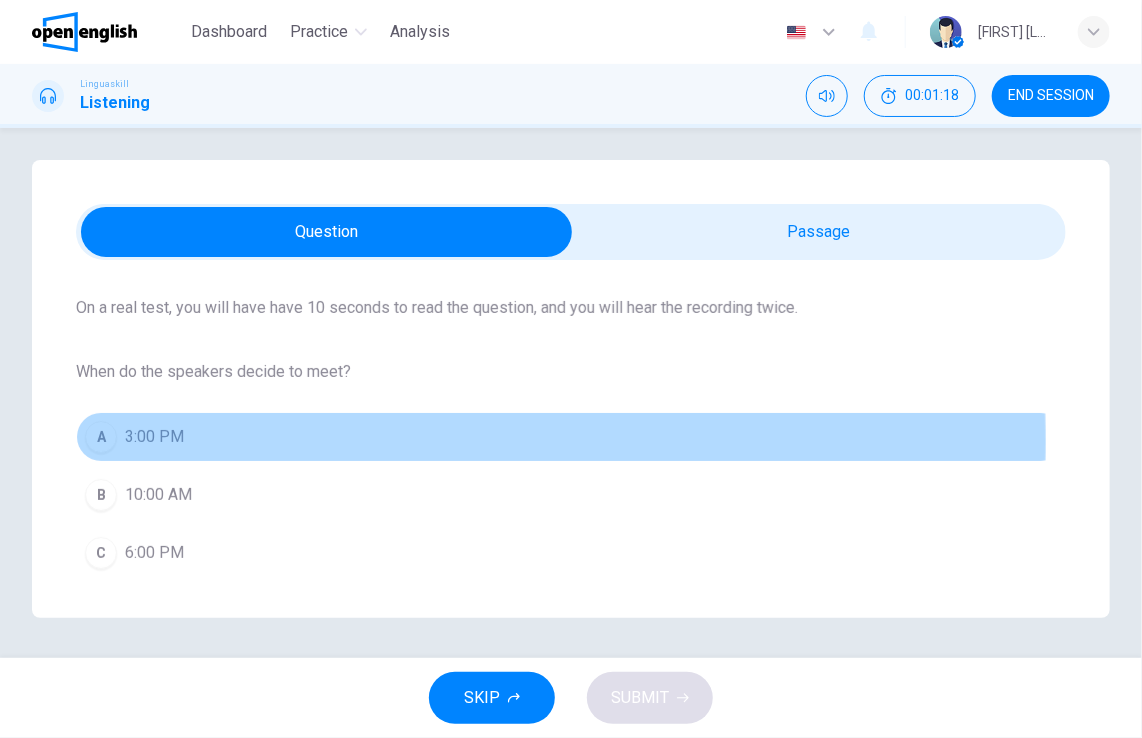 click on "3:00 PM" at bounding box center (154, 437) 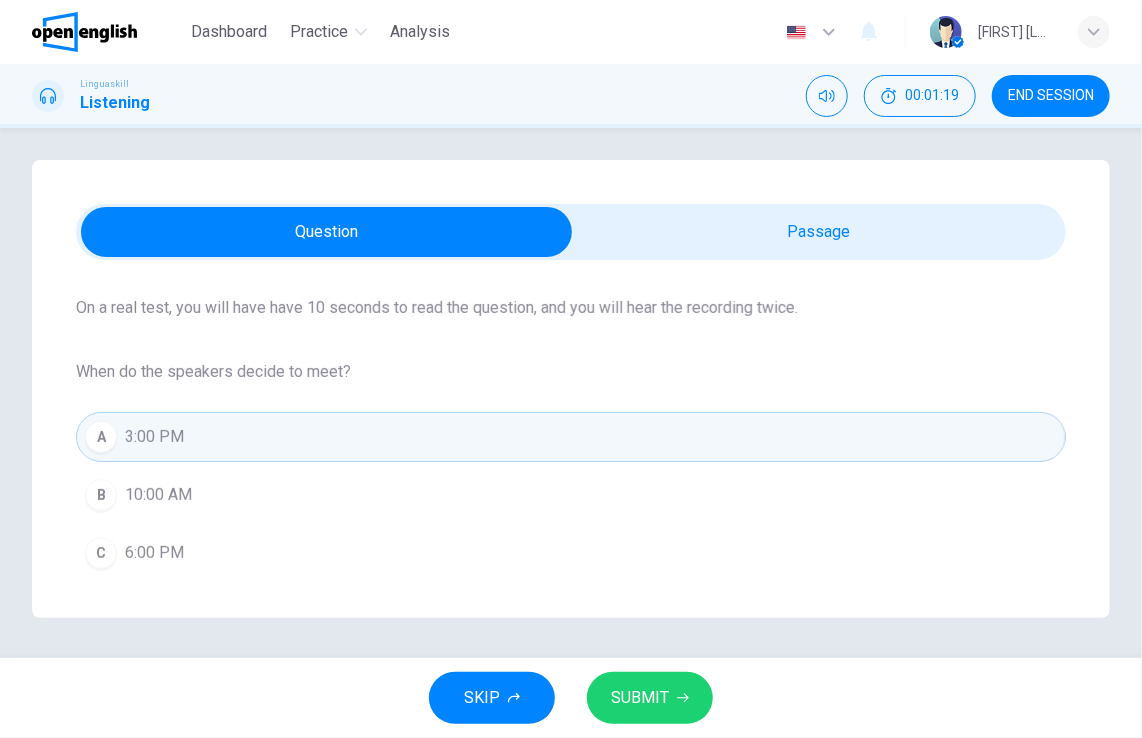 click on "SUBMIT" at bounding box center [640, 698] 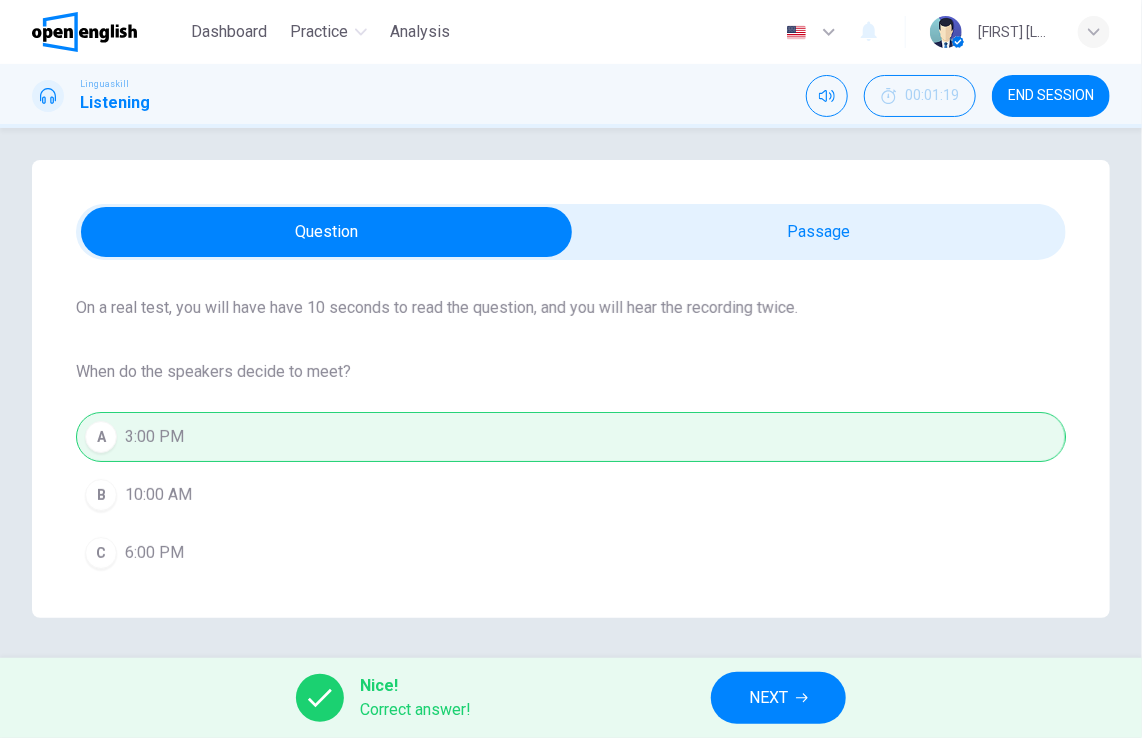 click on "Nice! Correct answer! NEXT" at bounding box center (571, 698) 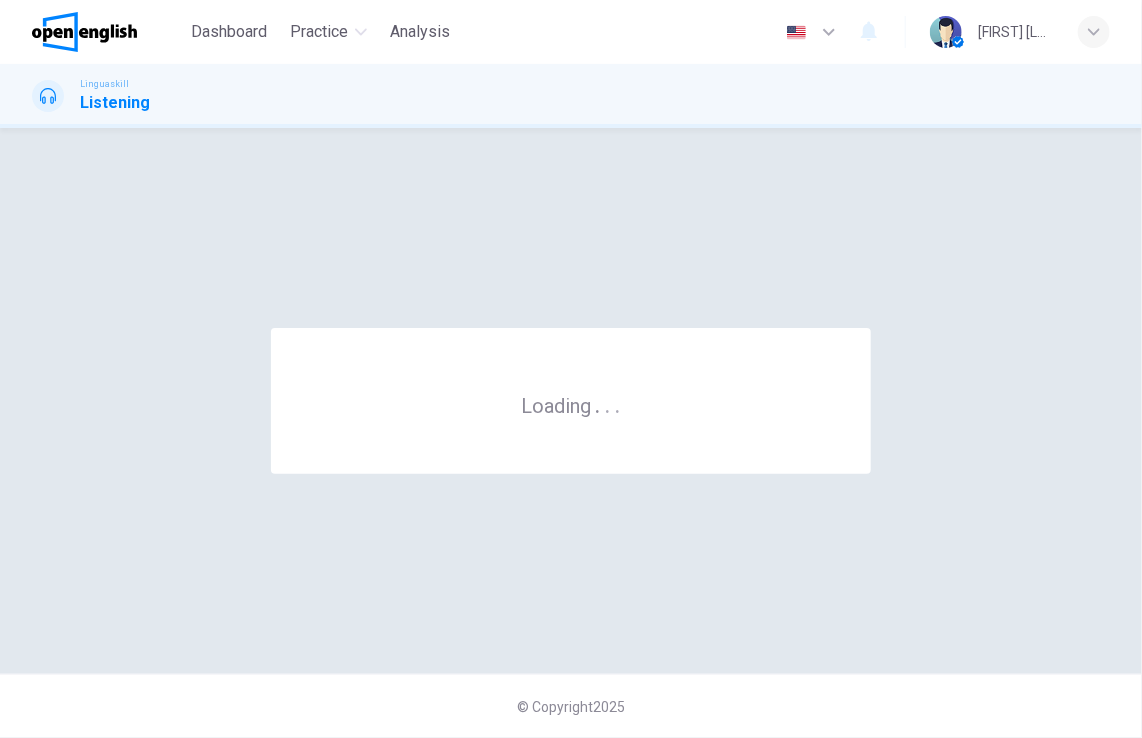 scroll, scrollTop: 0, scrollLeft: 0, axis: both 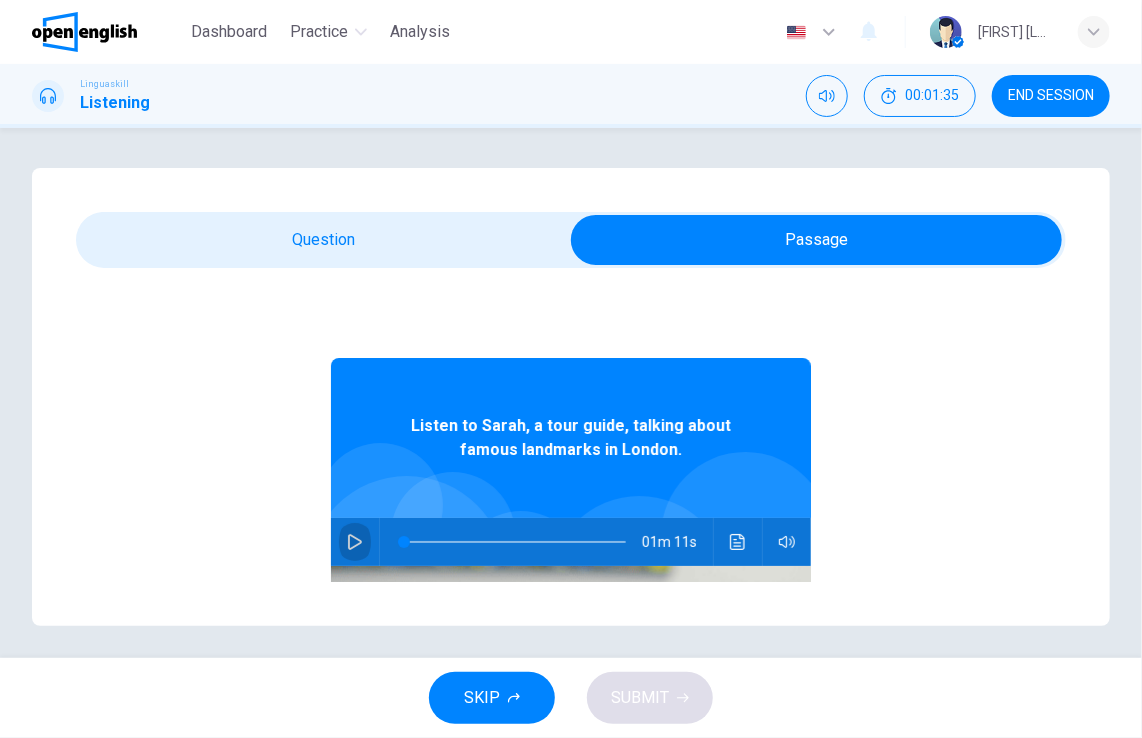 click at bounding box center (355, 542) 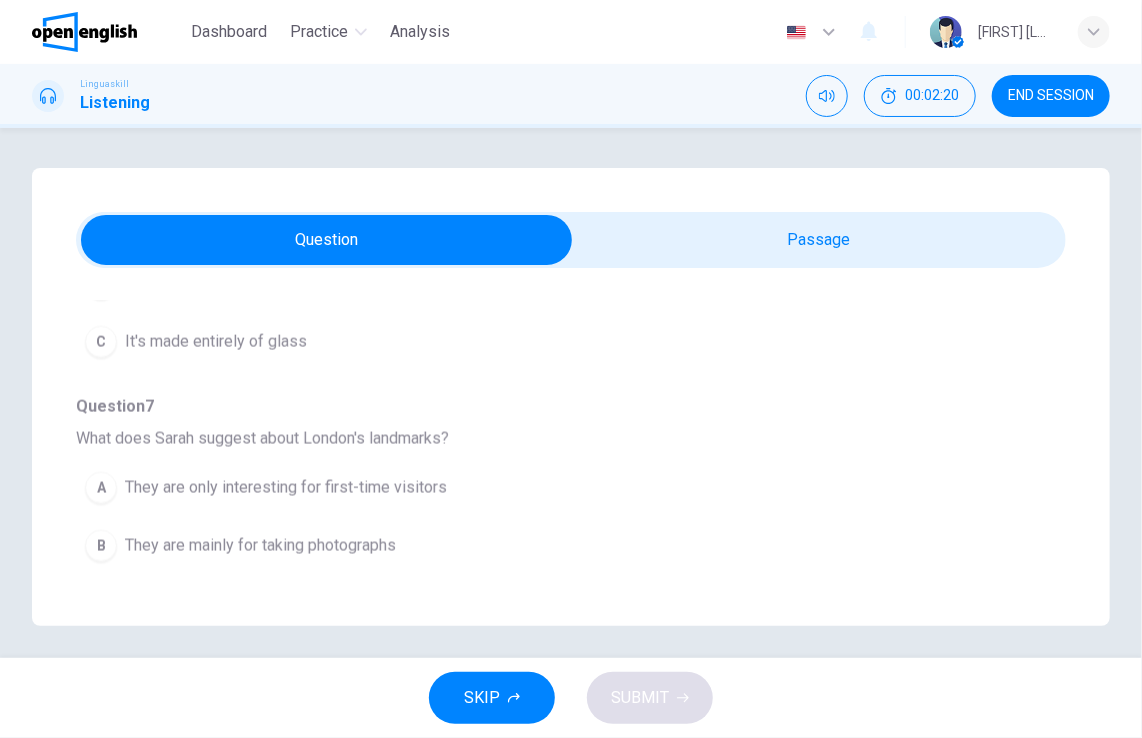 scroll, scrollTop: 1175, scrollLeft: 0, axis: vertical 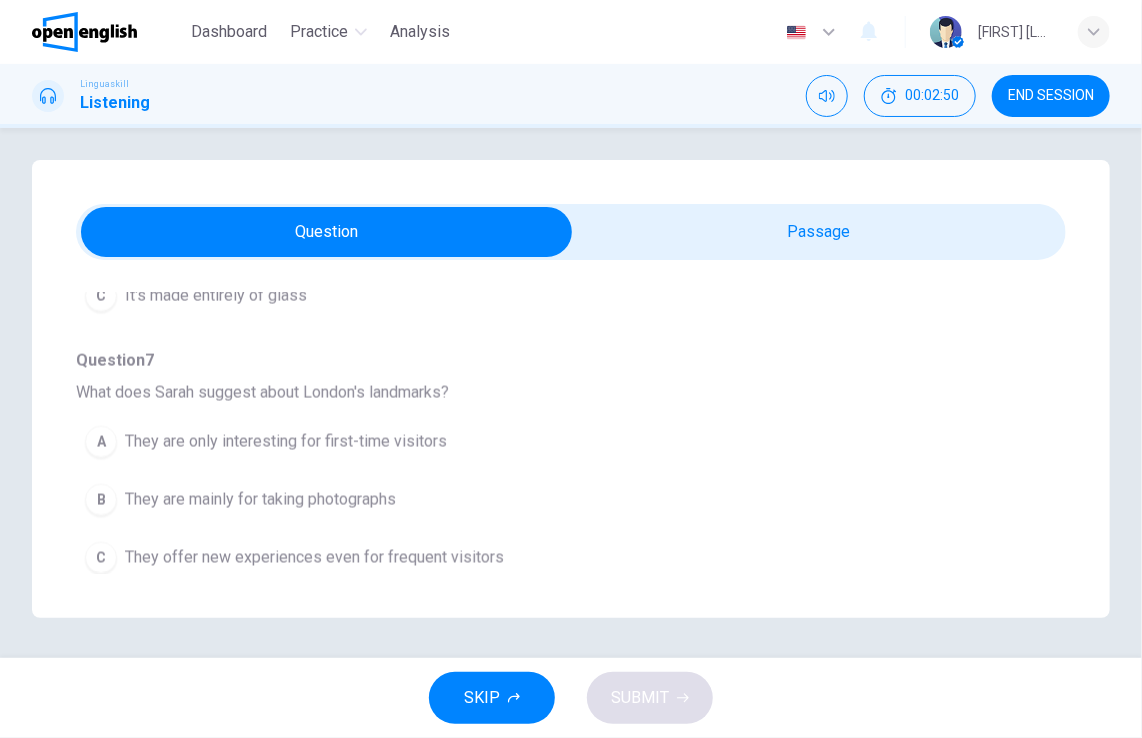 click on "They are only interesting for first-time visitors" at bounding box center [286, 442] 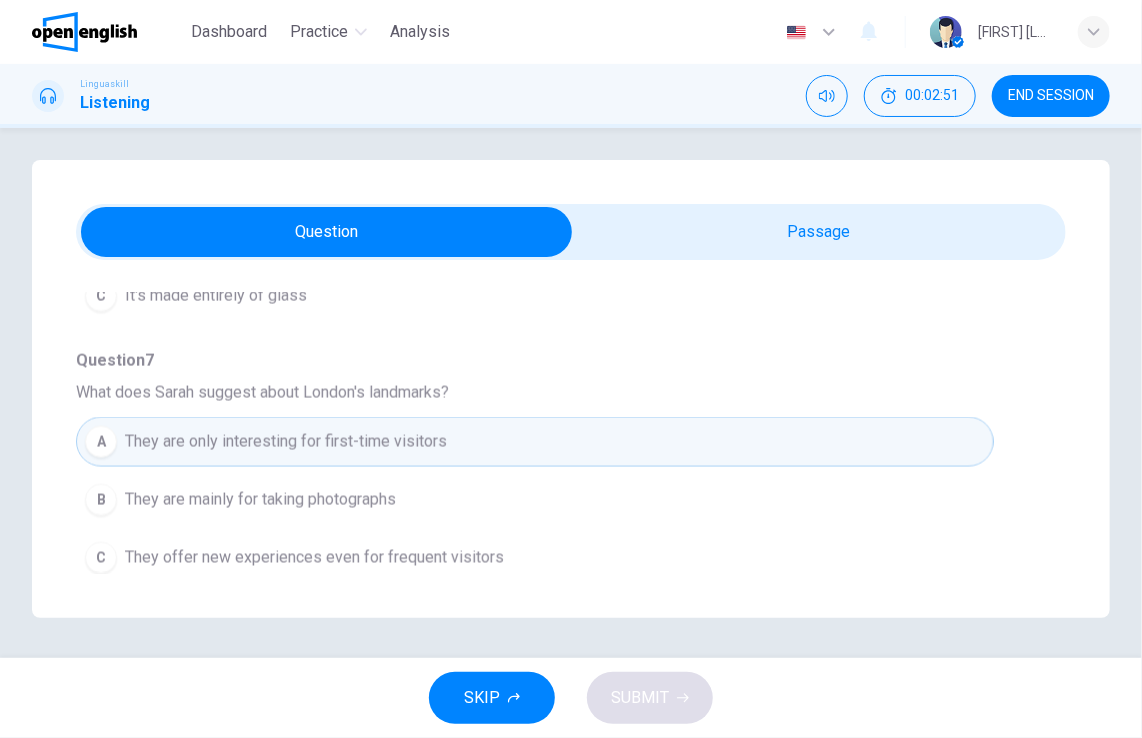 click on "They are only interesting for first-time visitors" at bounding box center [286, 442] 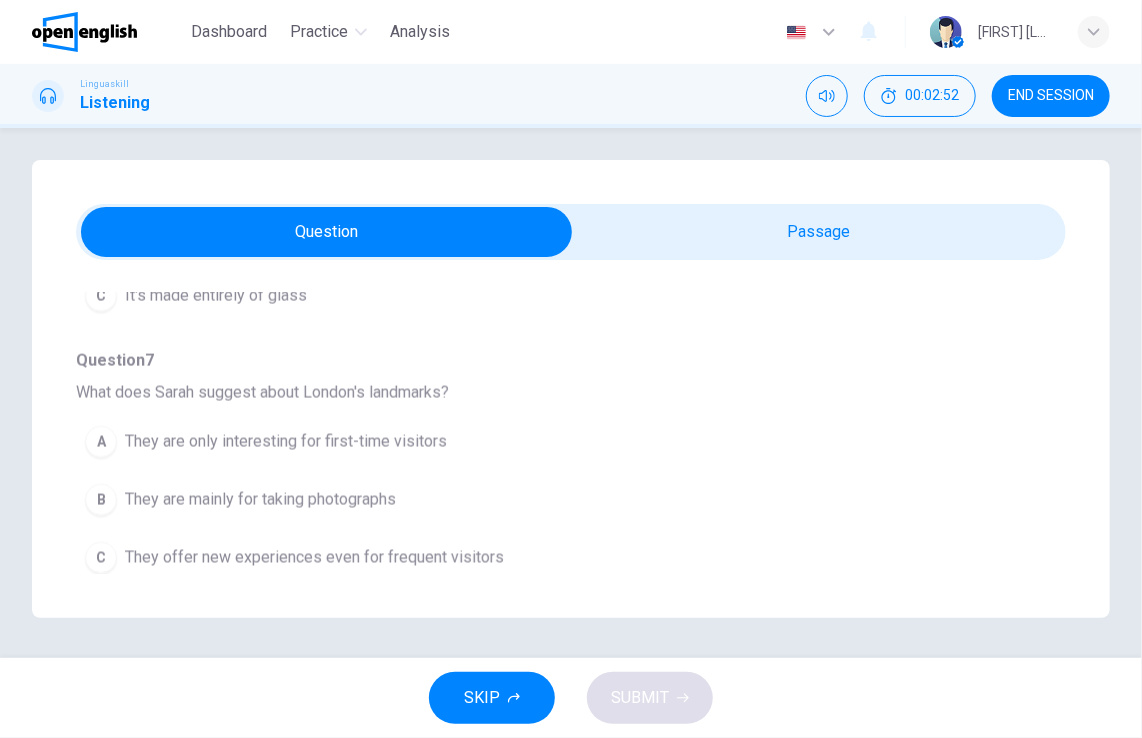 drag, startPoint x: 815, startPoint y: 191, endPoint x: 813, endPoint y: 205, distance: 14.142136 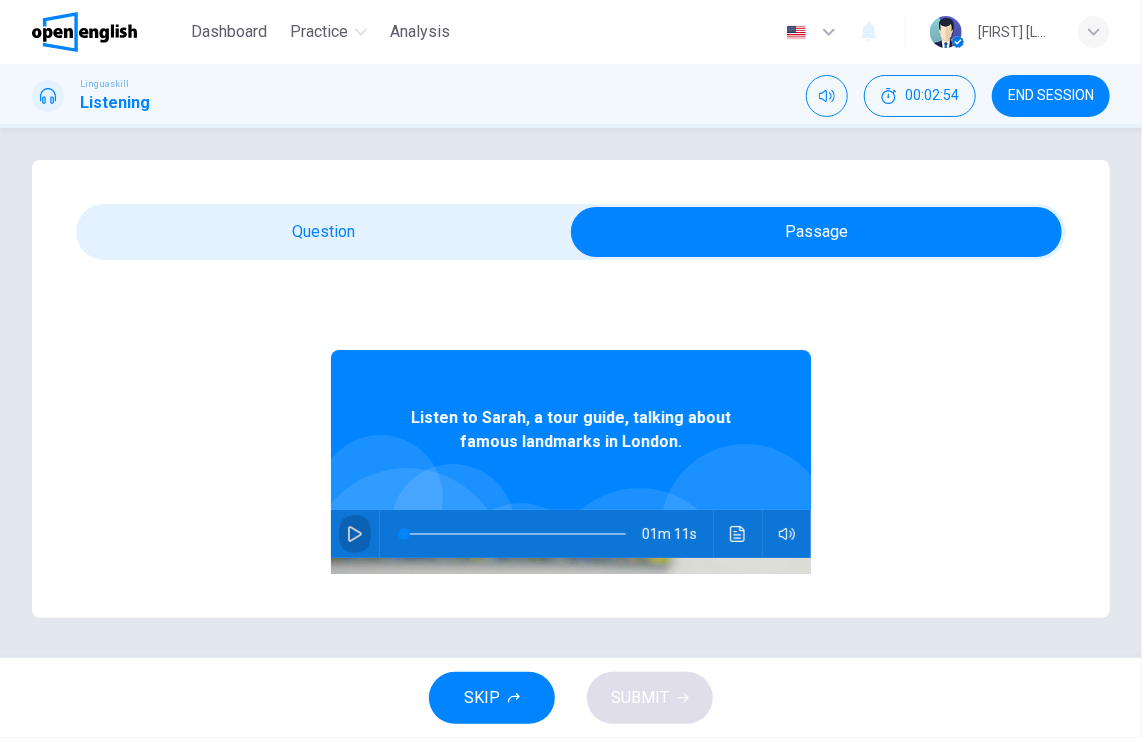 drag, startPoint x: 340, startPoint y: 538, endPoint x: 327, endPoint y: 530, distance: 15.264338 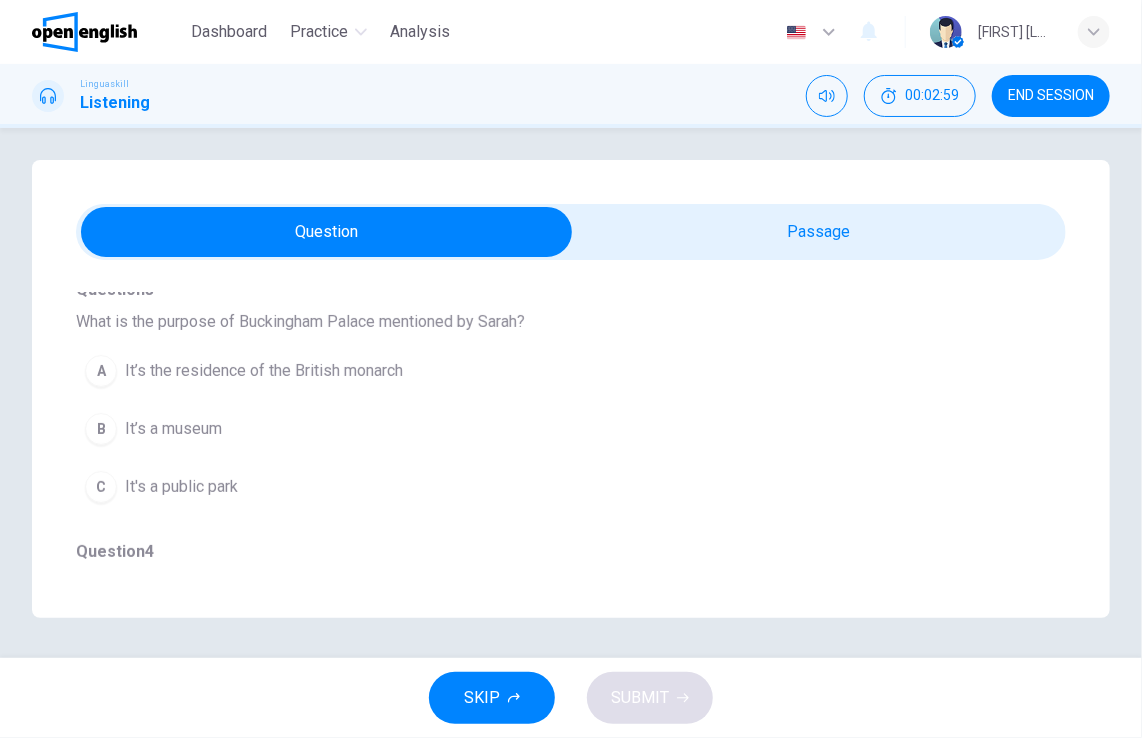 scroll, scrollTop: 200, scrollLeft: 0, axis: vertical 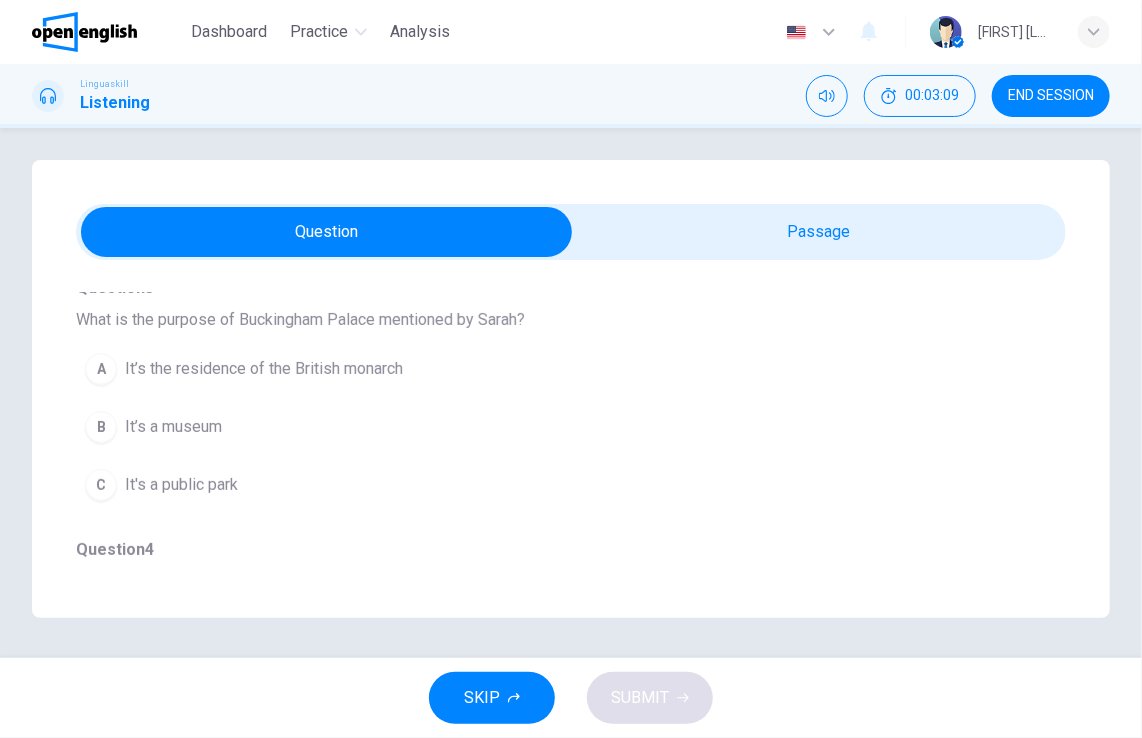 click on "It’s the residence of the British monarch" at bounding box center (264, 369) 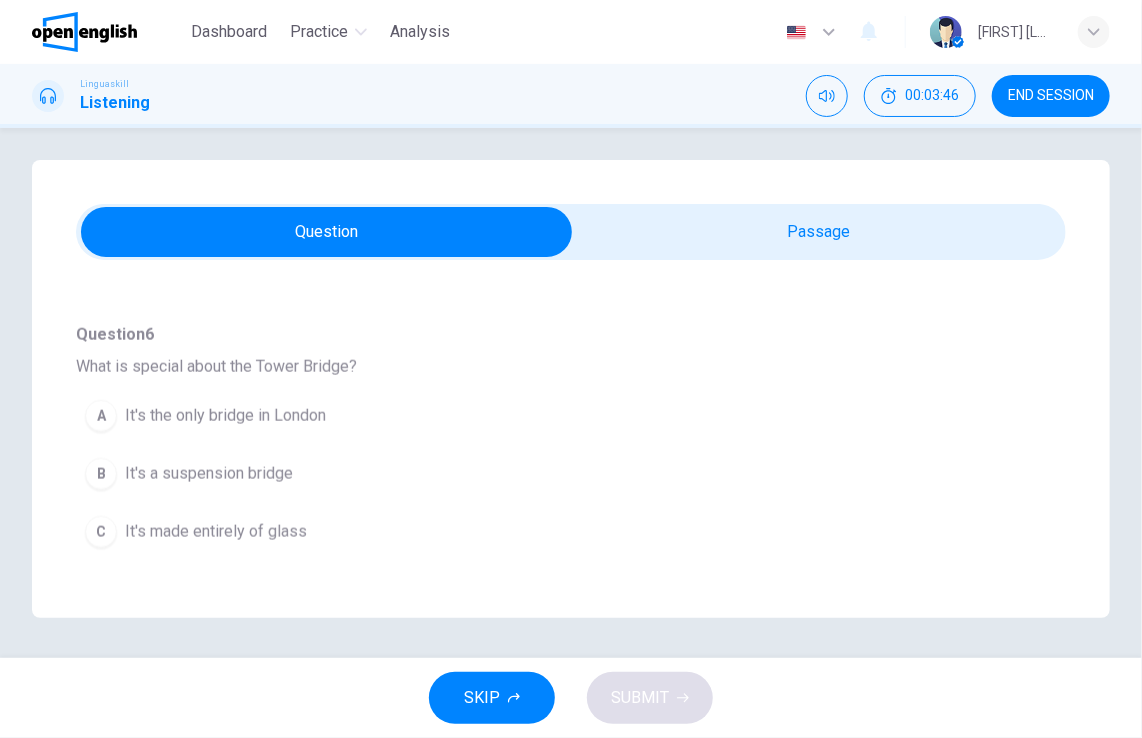 scroll, scrollTop: 1000, scrollLeft: 0, axis: vertical 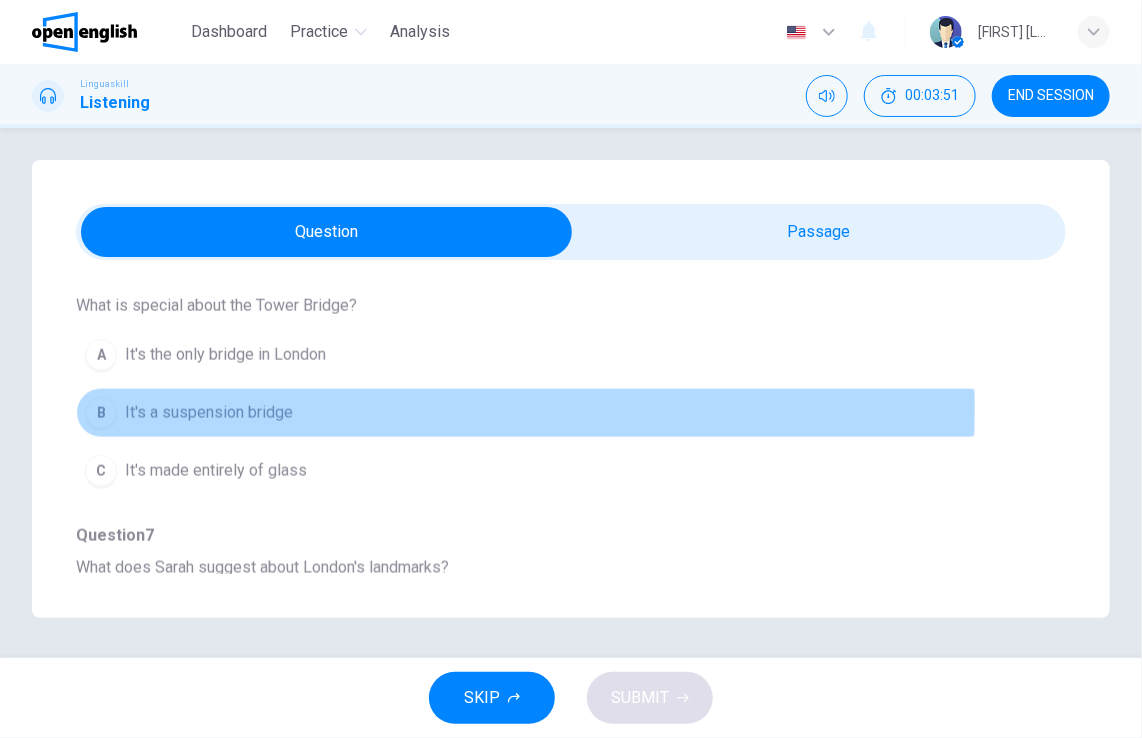 click on "It's a suspension bridge" at bounding box center [209, 413] 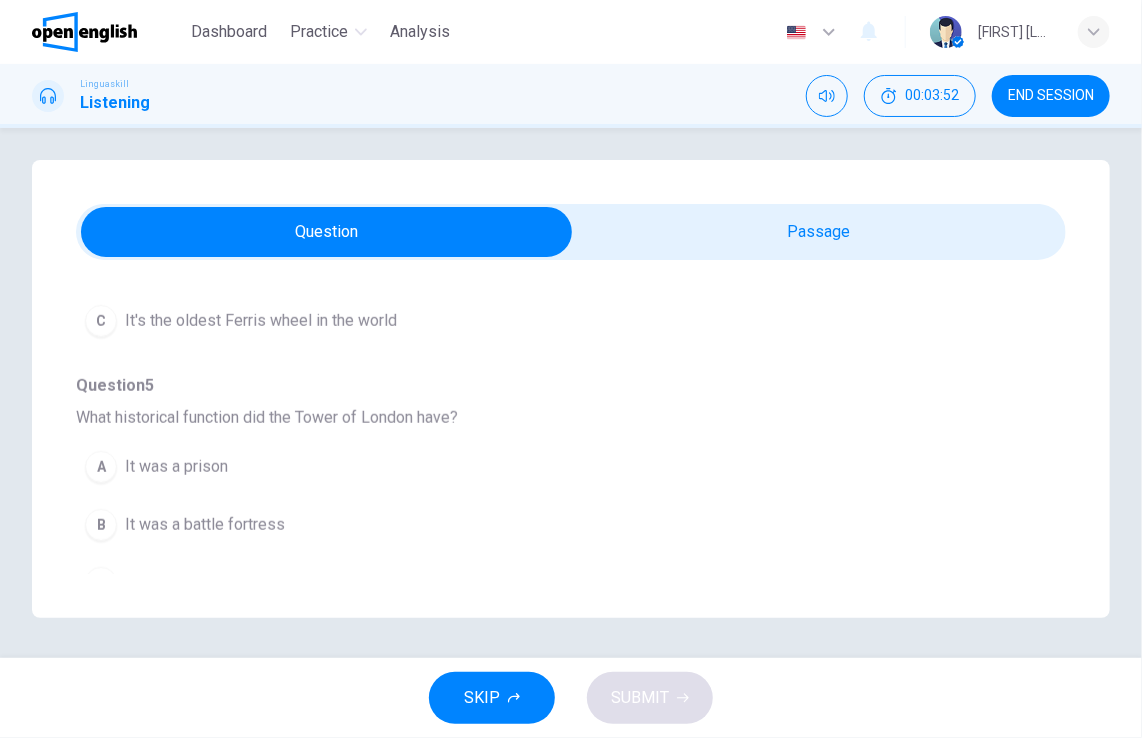 scroll, scrollTop: 700, scrollLeft: 0, axis: vertical 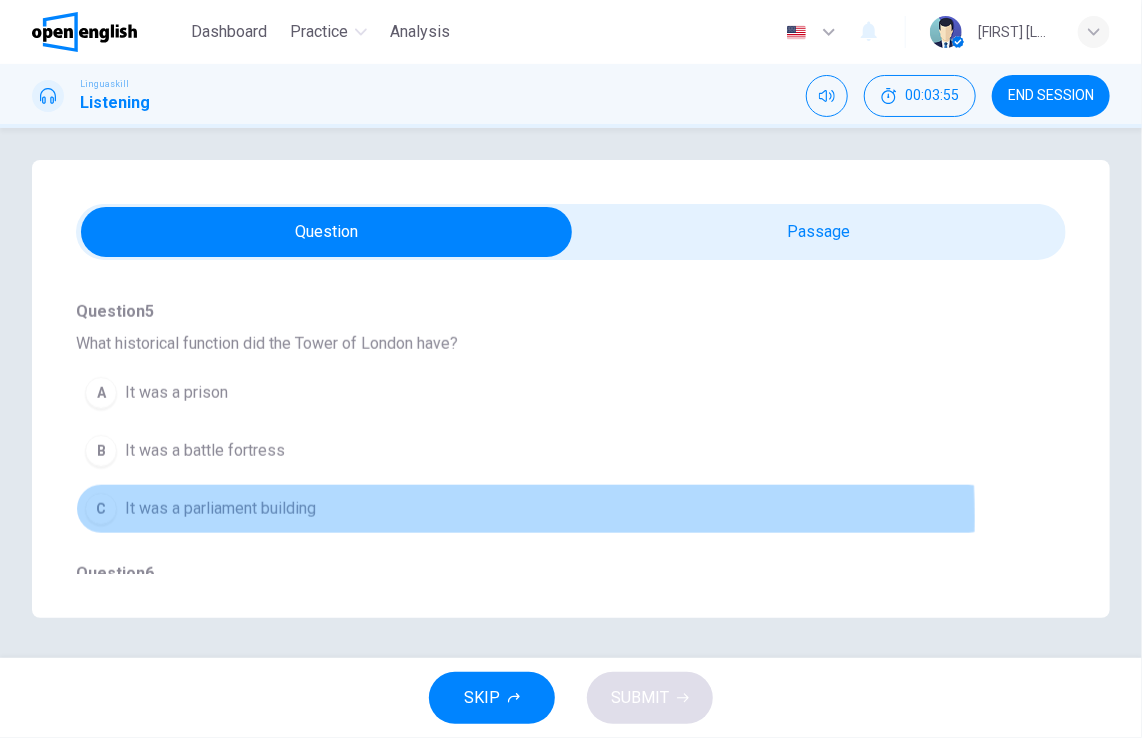 click on "It was a parliament building" at bounding box center [220, 509] 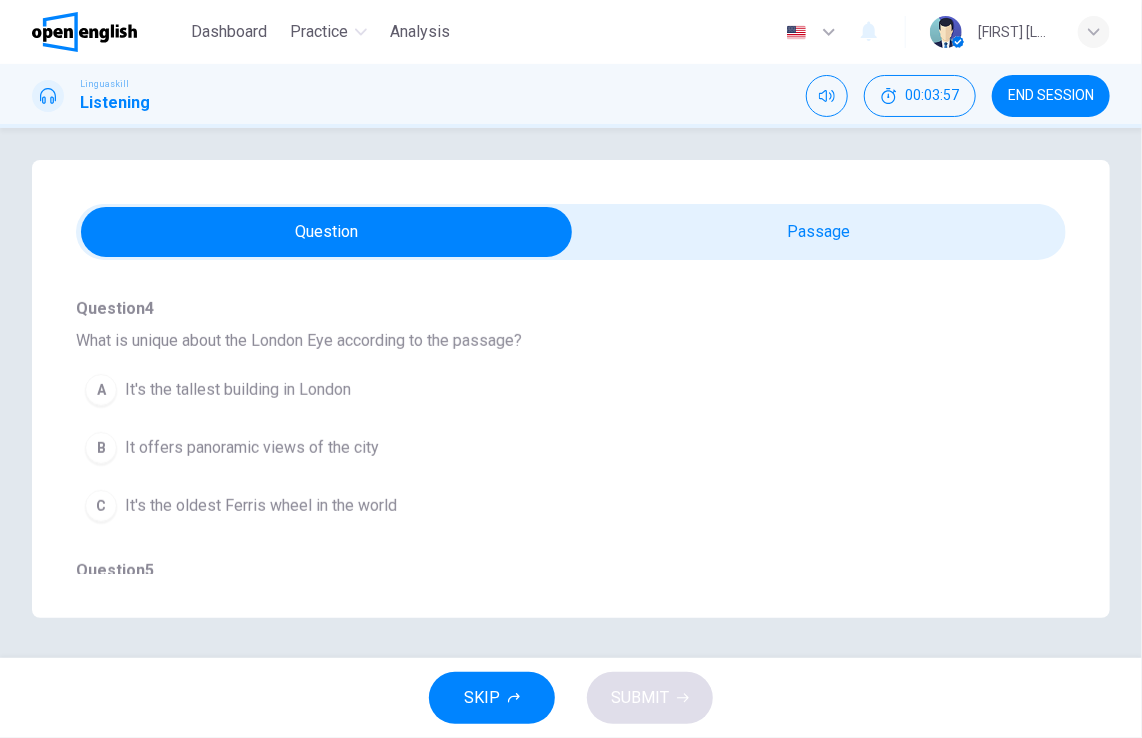 scroll, scrollTop: 400, scrollLeft: 0, axis: vertical 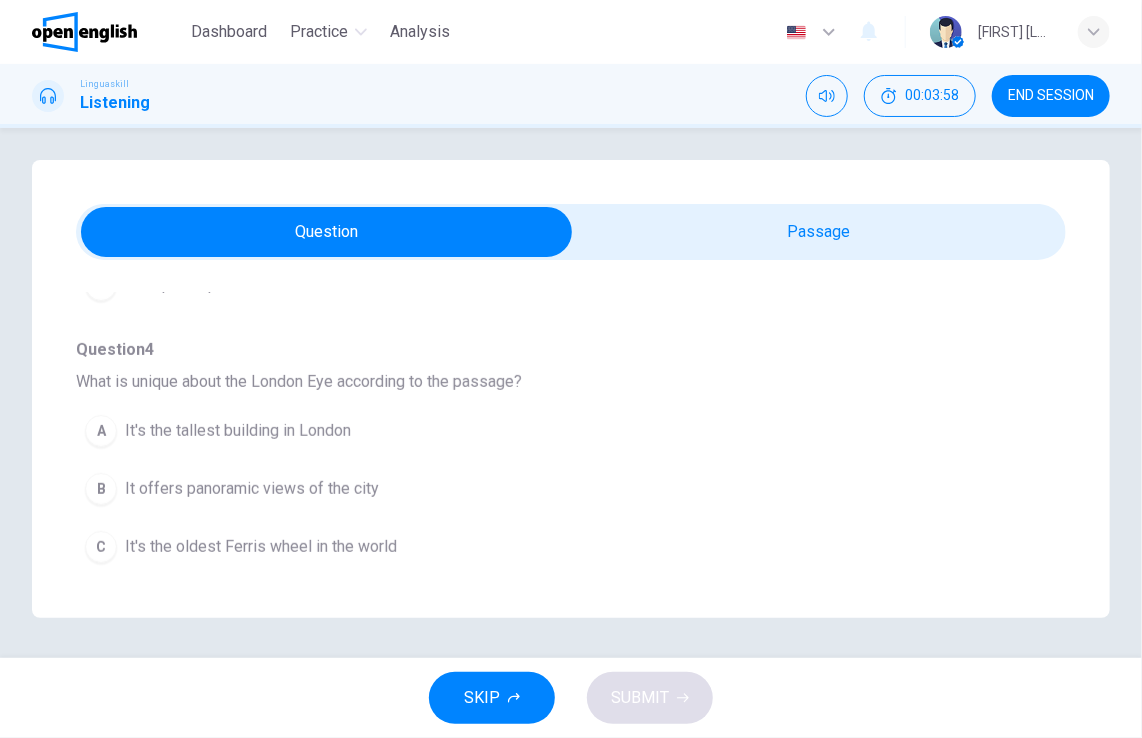 click on "It offers panoramic views of the city" at bounding box center [252, 489] 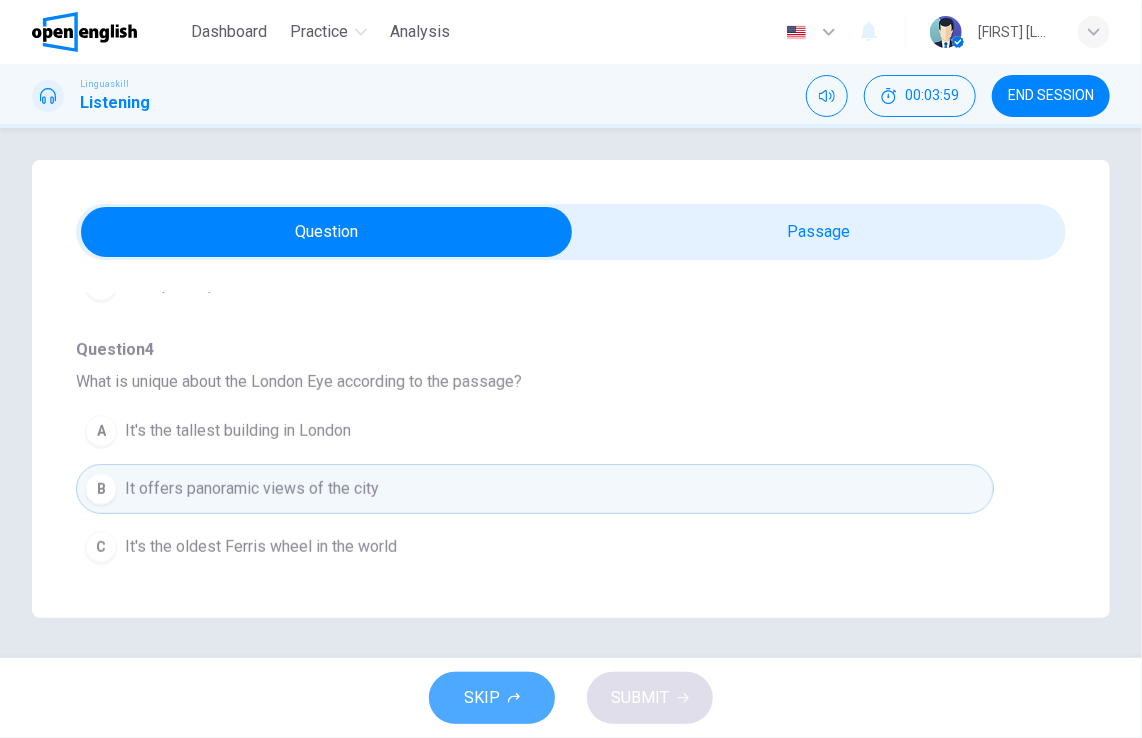 click on "SKIP" at bounding box center [482, 698] 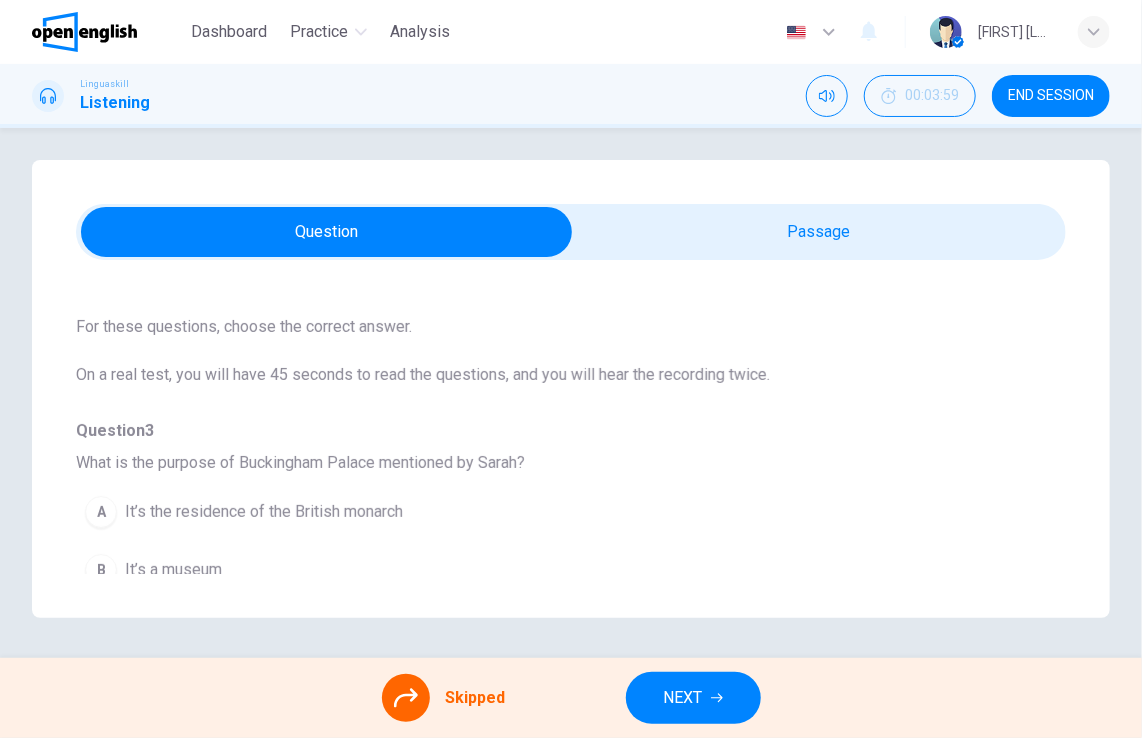 scroll, scrollTop: 0, scrollLeft: 0, axis: both 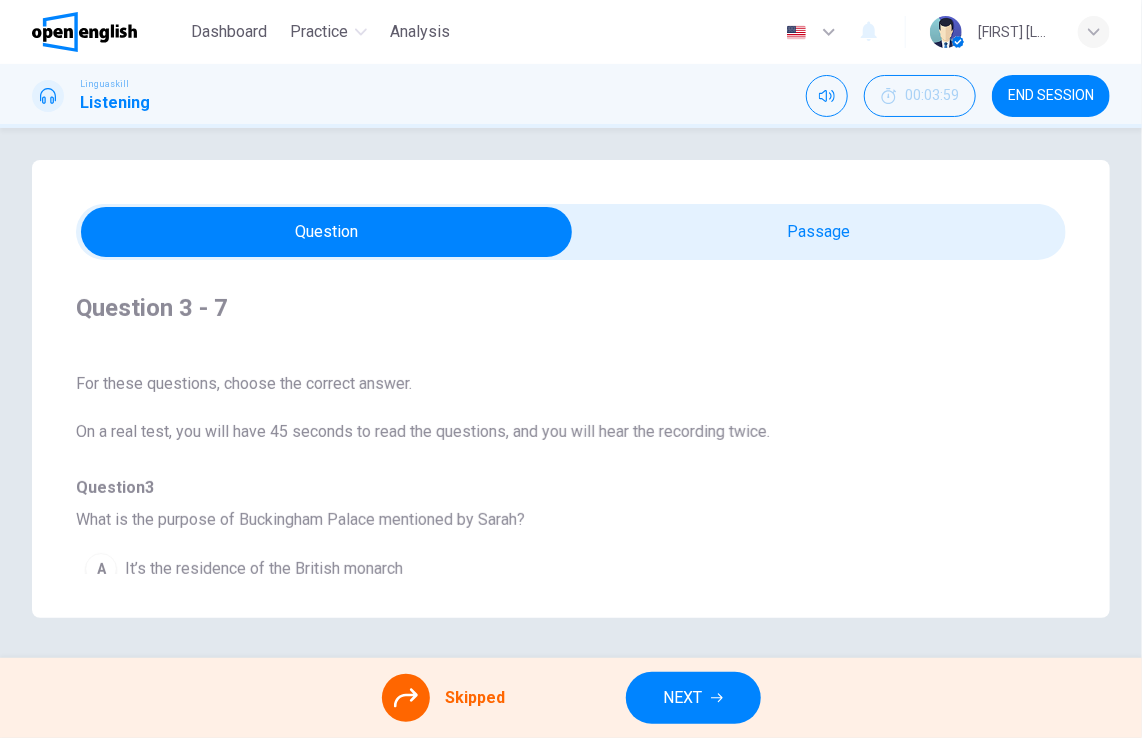 click 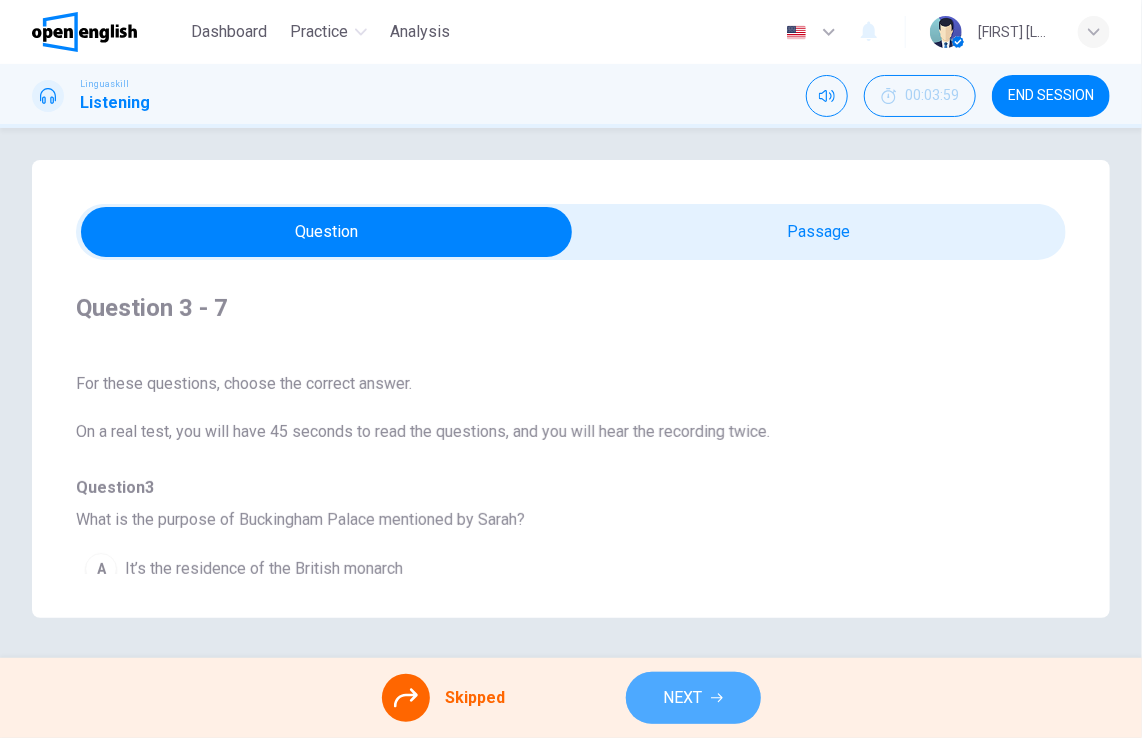 click on "NEXT" at bounding box center (693, 698) 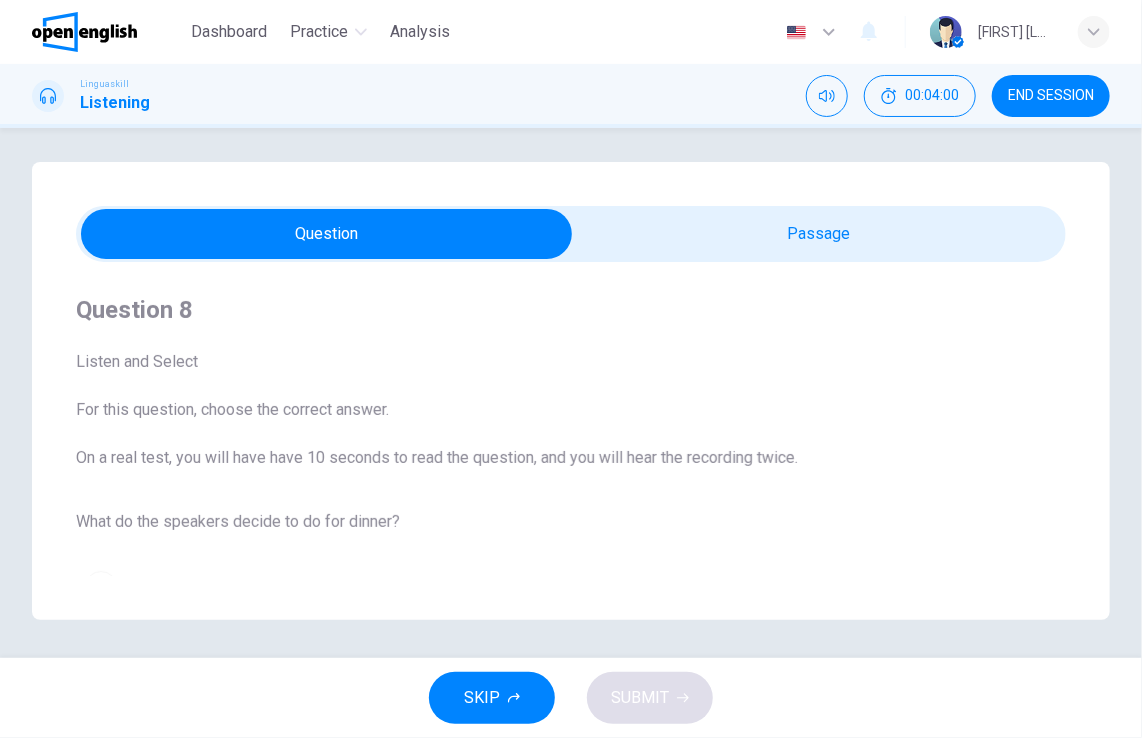 scroll, scrollTop: 8, scrollLeft: 0, axis: vertical 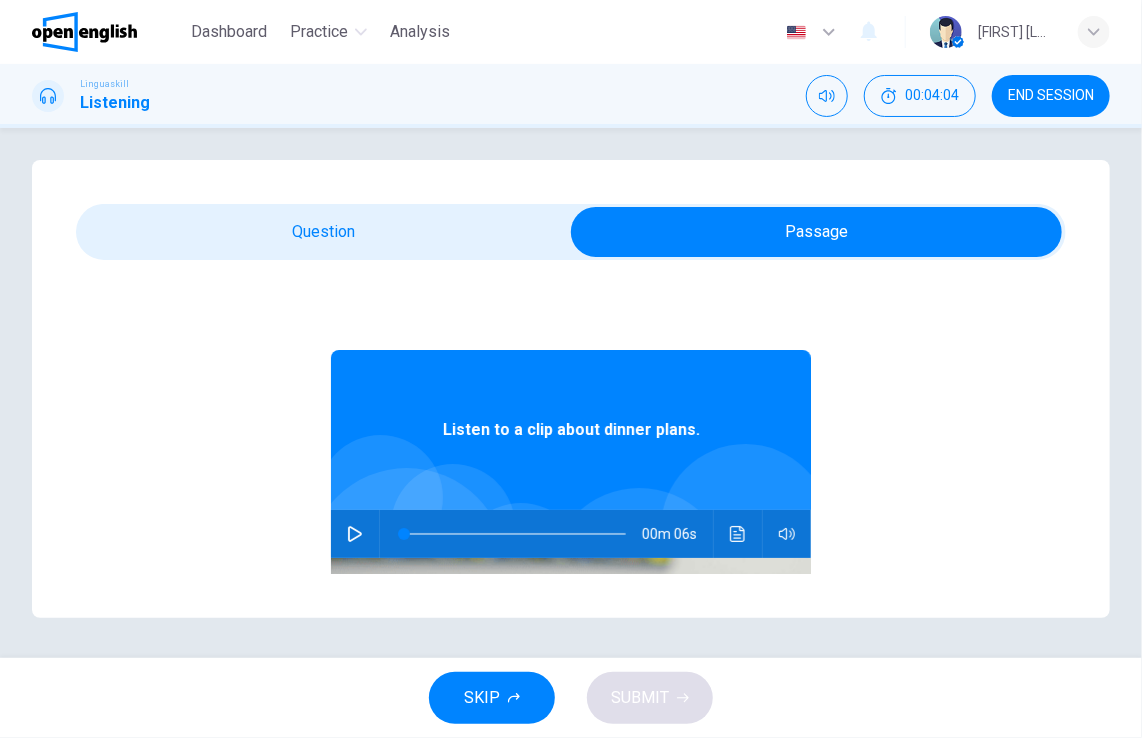 click 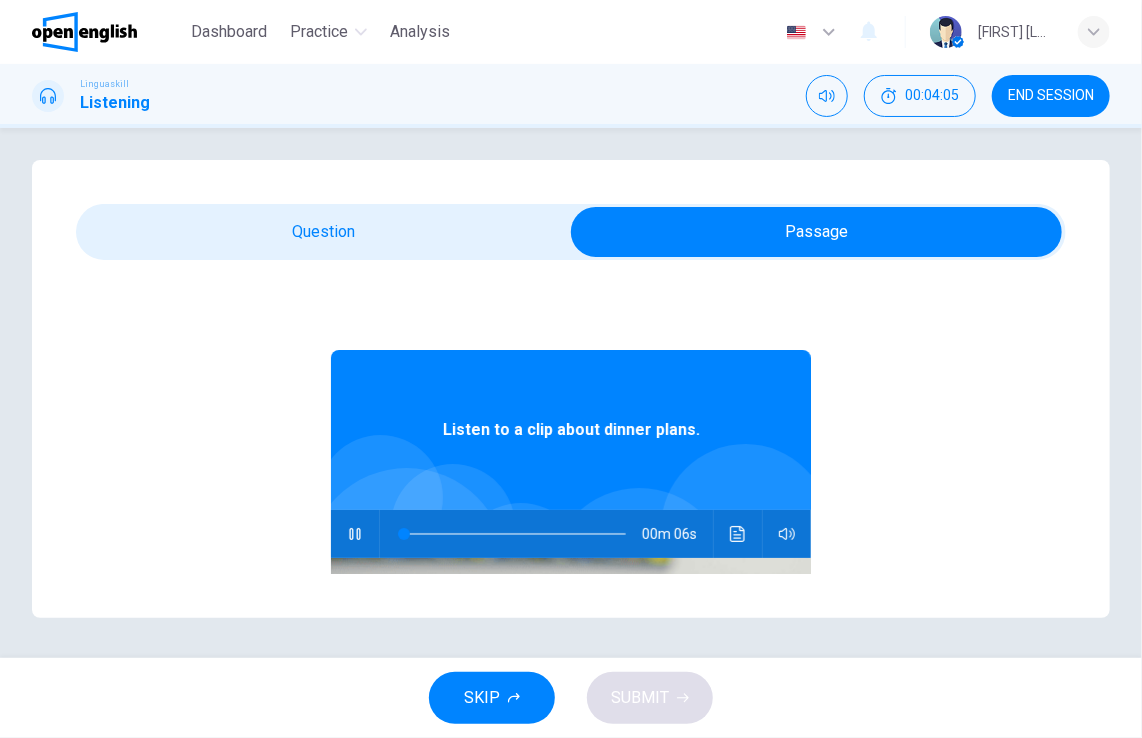 type on "**" 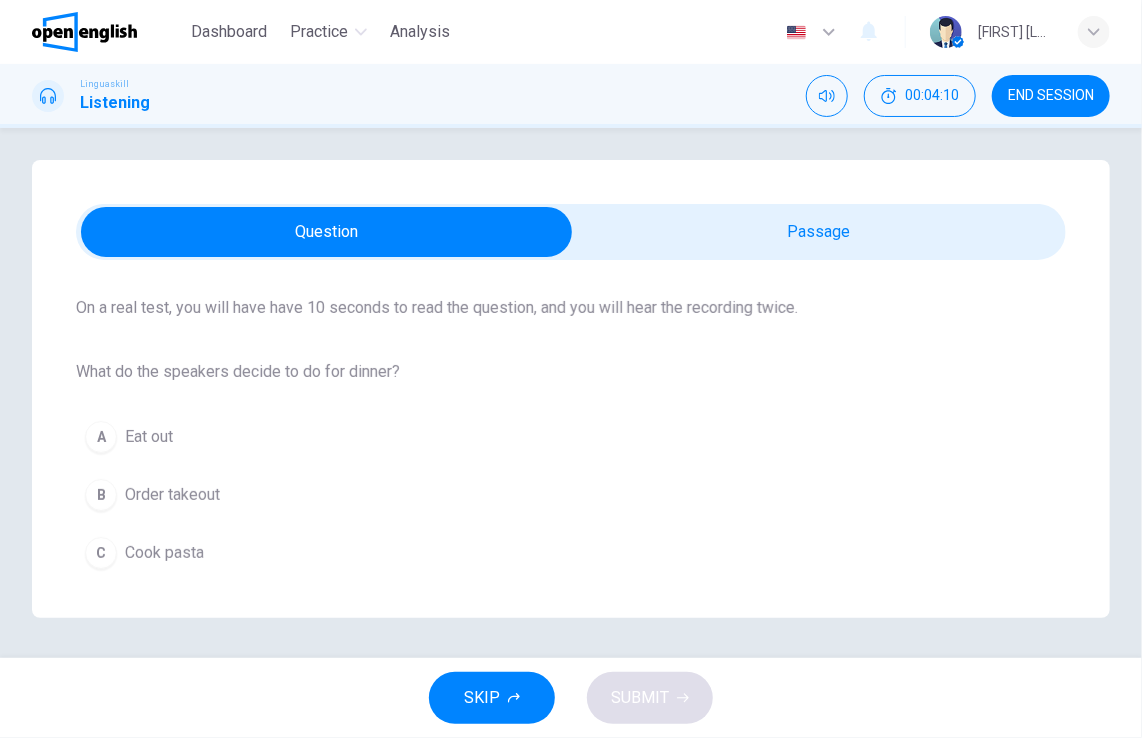 click on "Cook pasta" at bounding box center (164, 553) 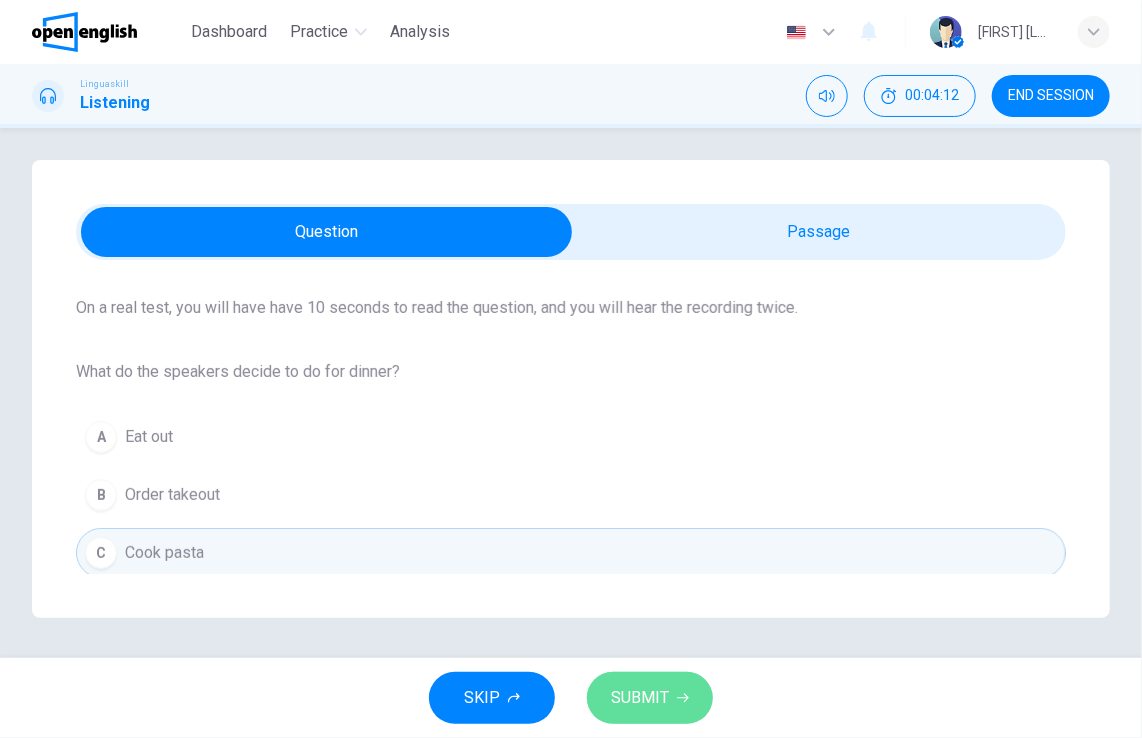 click on "SUBMIT" at bounding box center (640, 698) 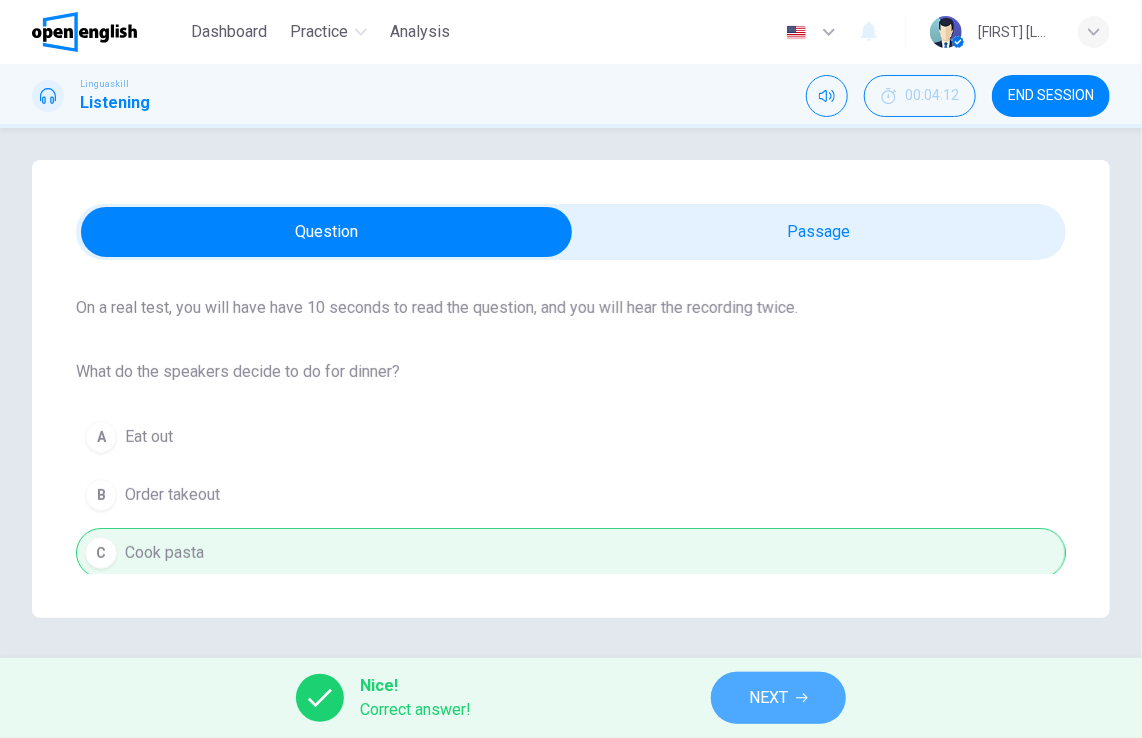 click on "NEXT" at bounding box center [768, 698] 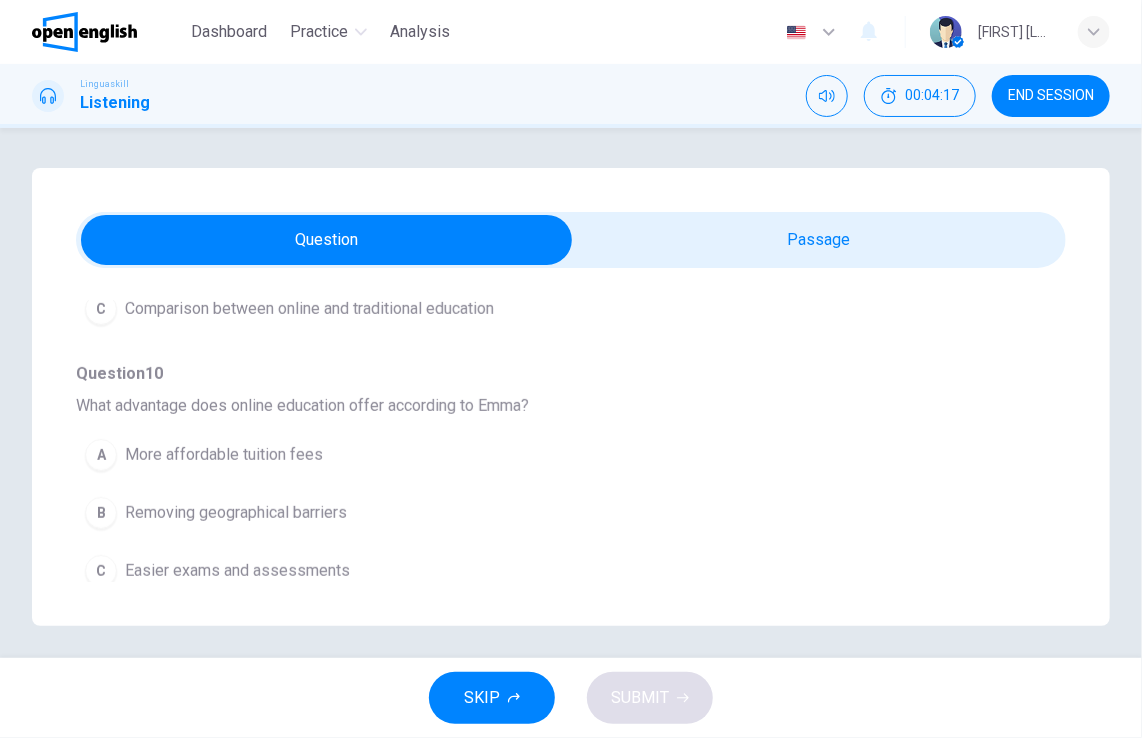 scroll, scrollTop: 175, scrollLeft: 0, axis: vertical 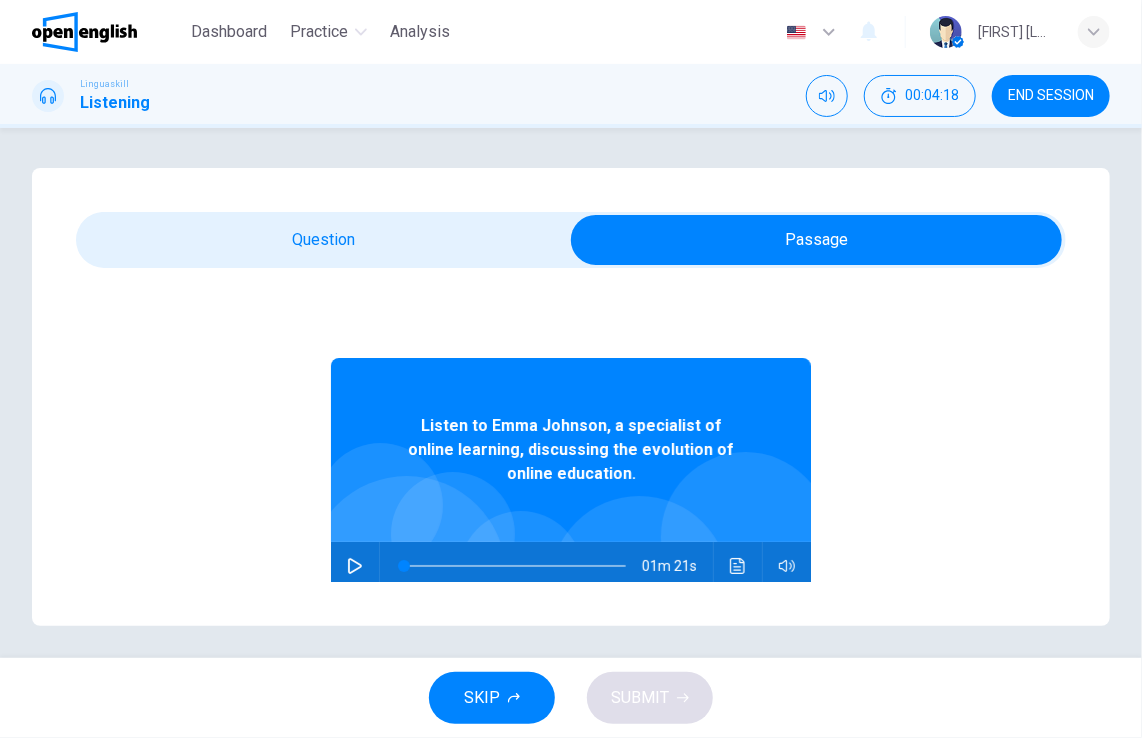 click 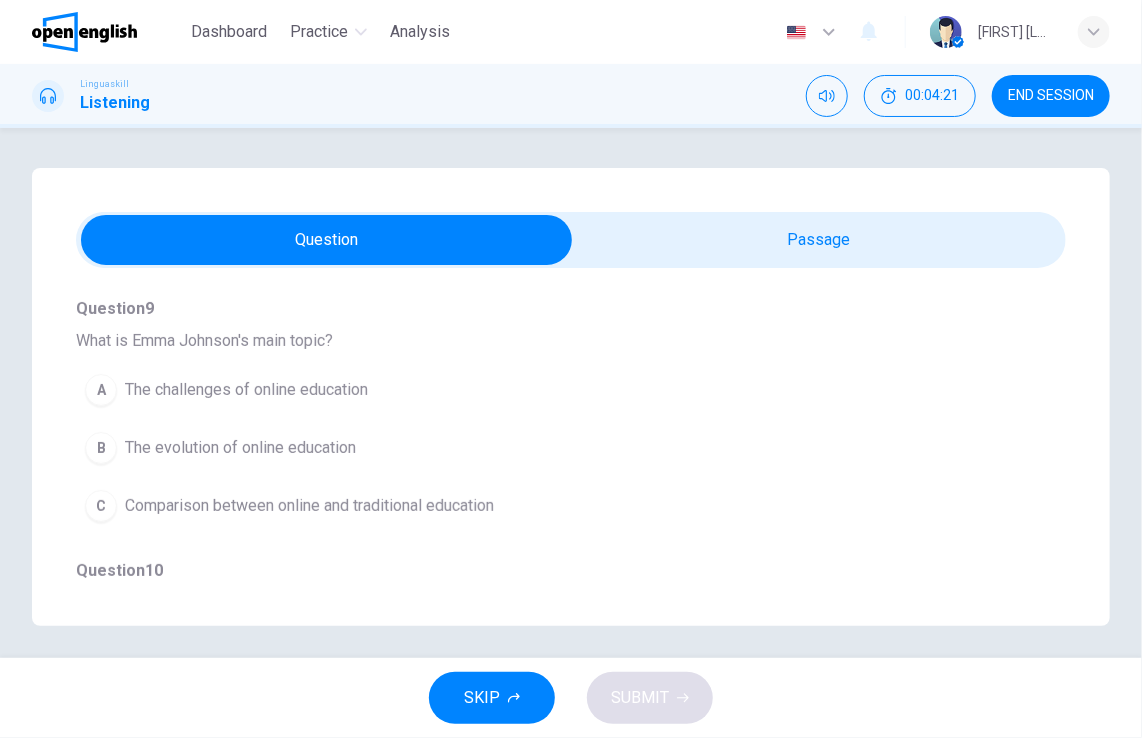 scroll, scrollTop: 200, scrollLeft: 0, axis: vertical 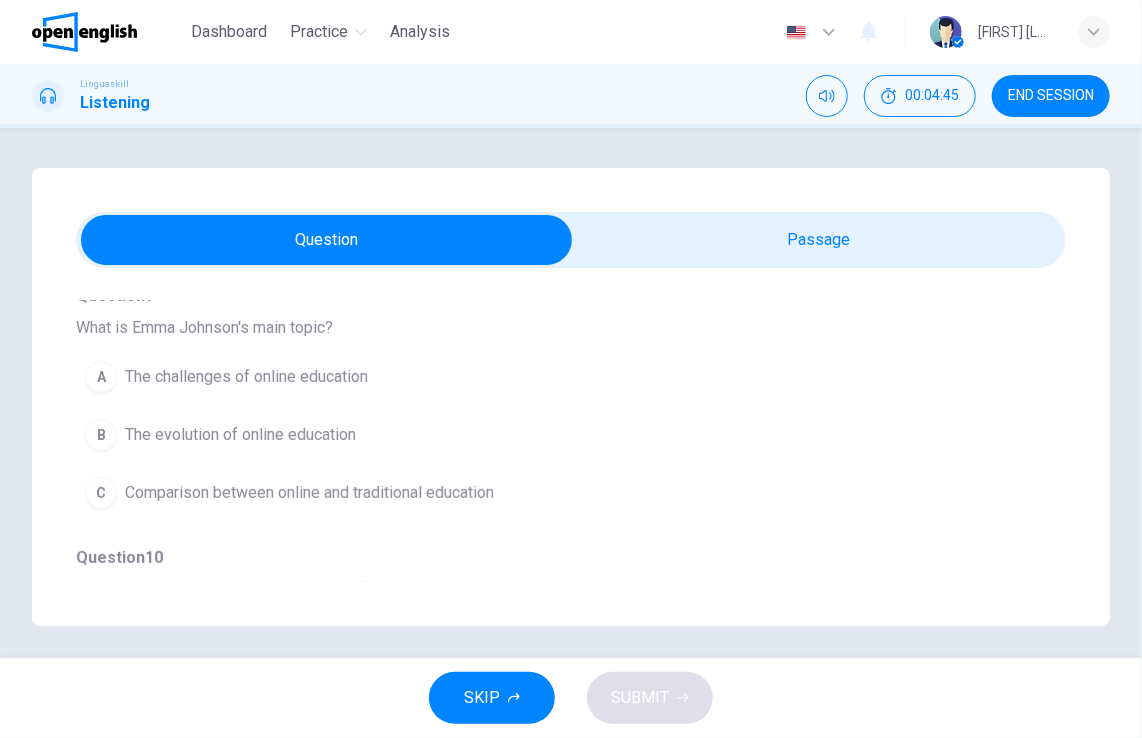 click on "C" at bounding box center [101, 493] 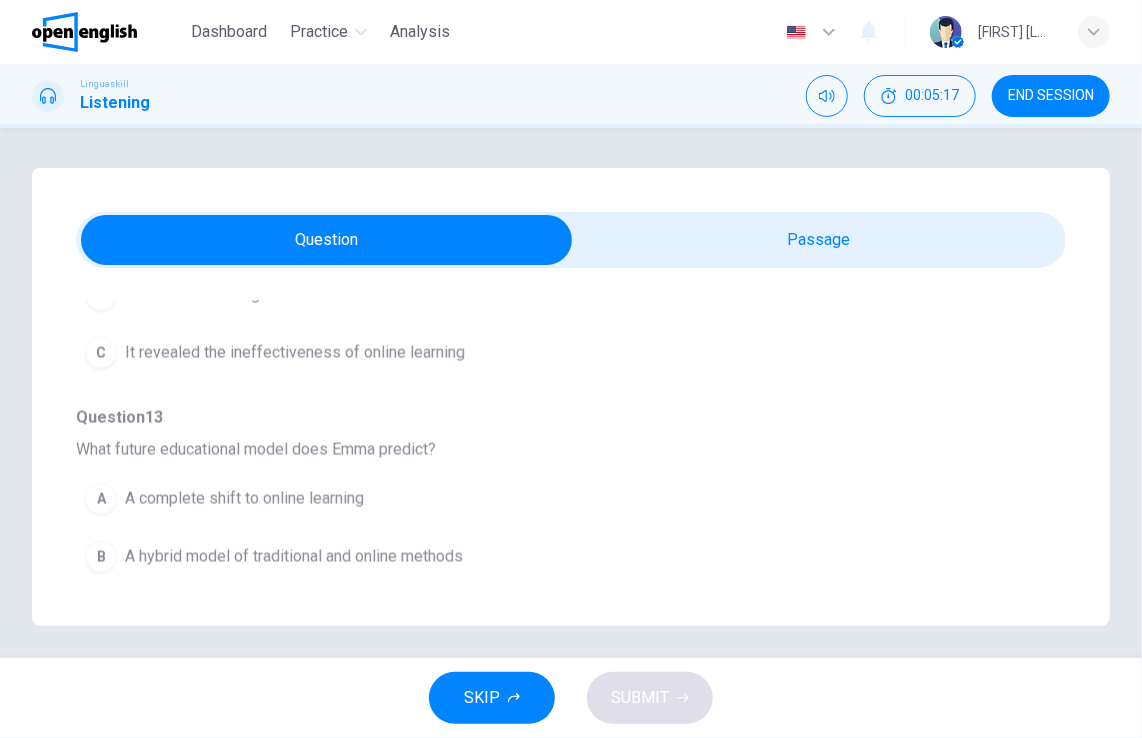 scroll, scrollTop: 1175, scrollLeft: 0, axis: vertical 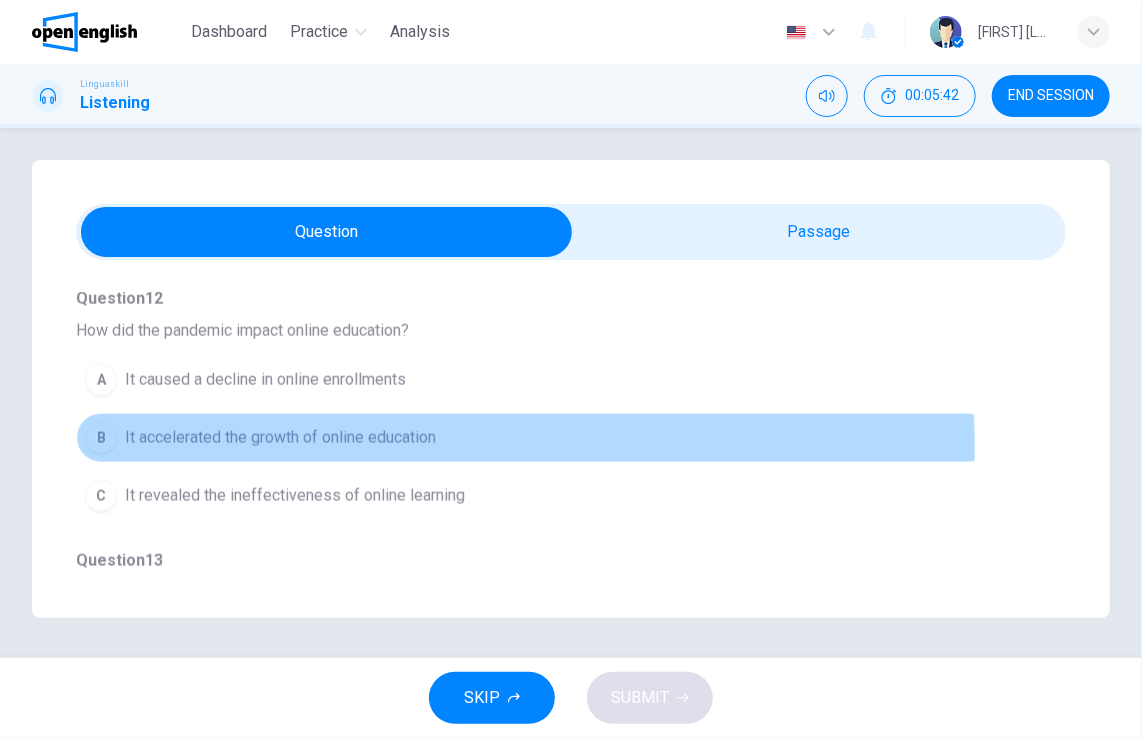 click on "It accelerated the growth of online education" at bounding box center [280, 438] 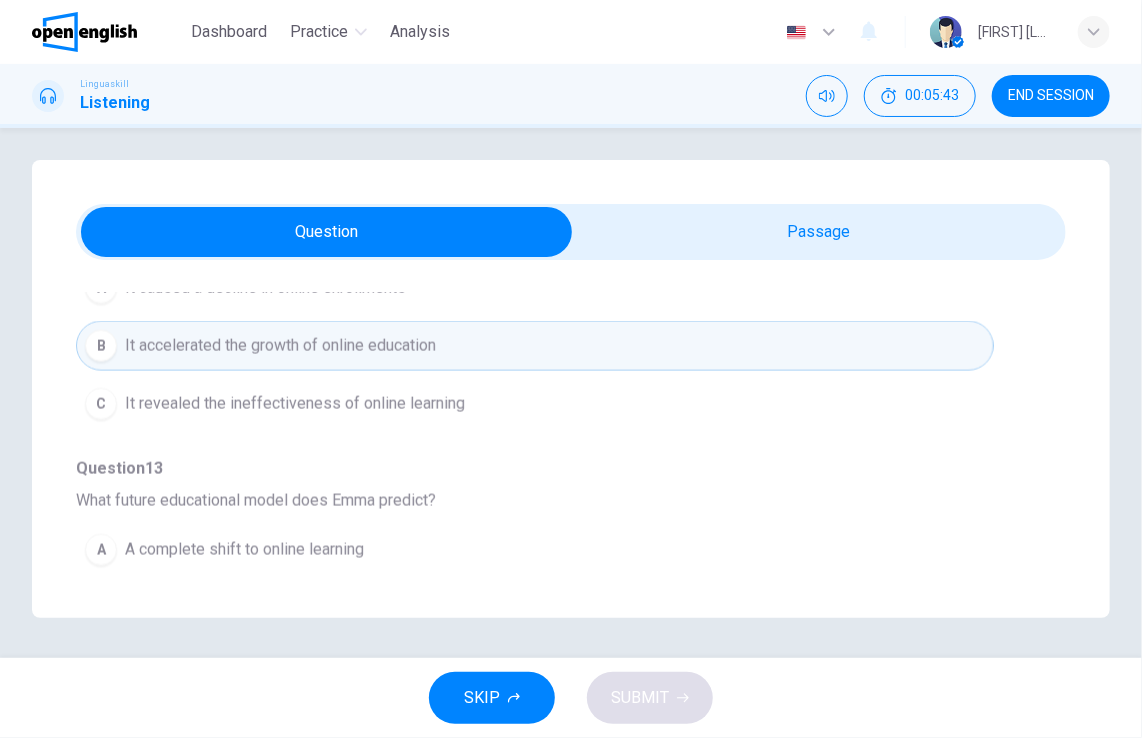 scroll, scrollTop: 1175, scrollLeft: 0, axis: vertical 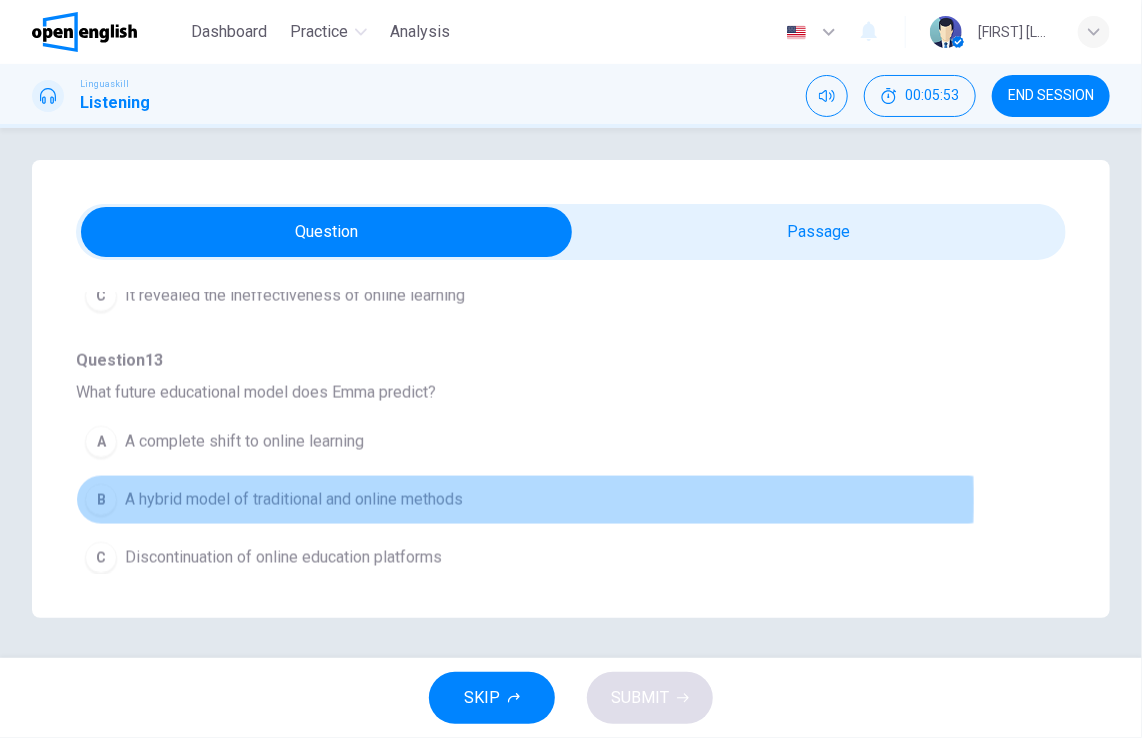 click on "A hybrid model of traditional and online methods" at bounding box center (294, 500) 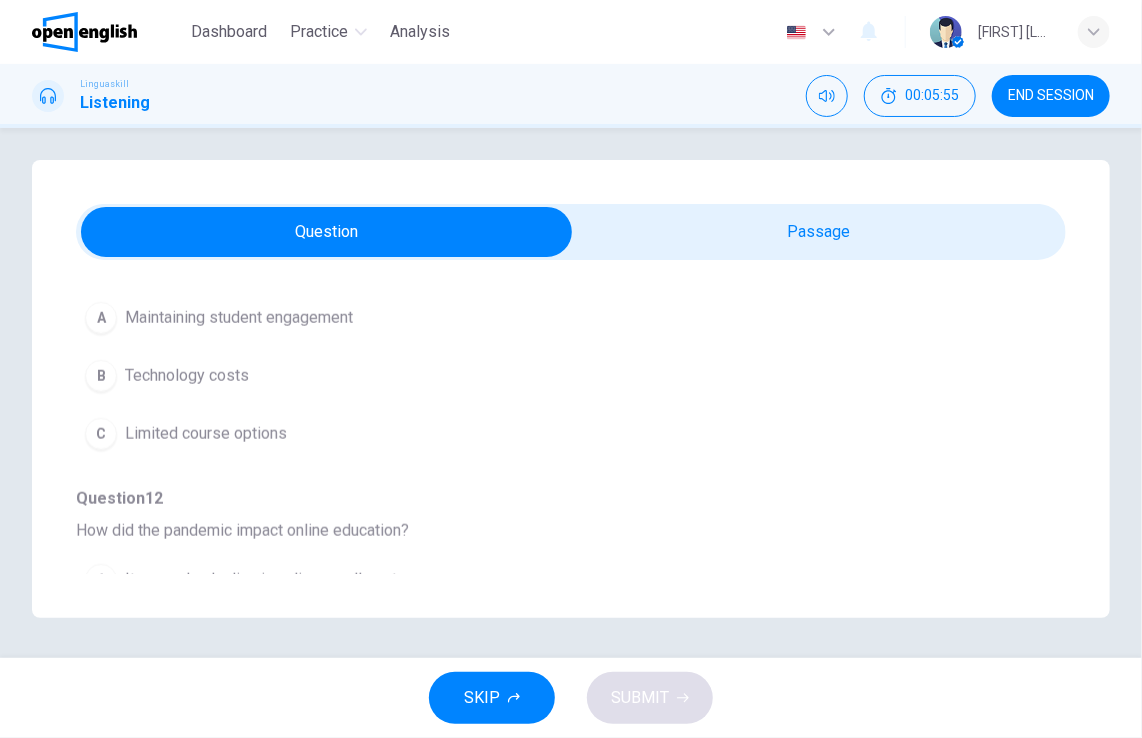 scroll, scrollTop: 675, scrollLeft: 0, axis: vertical 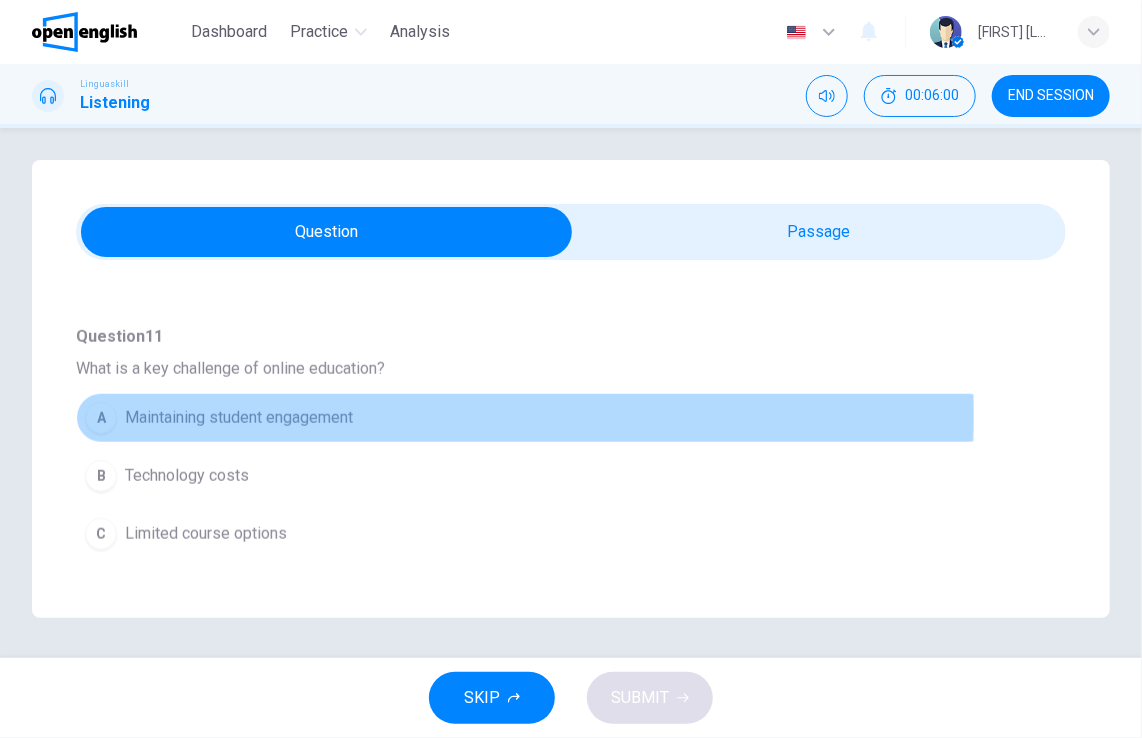 click on "Maintaining student engagement" at bounding box center (239, 418) 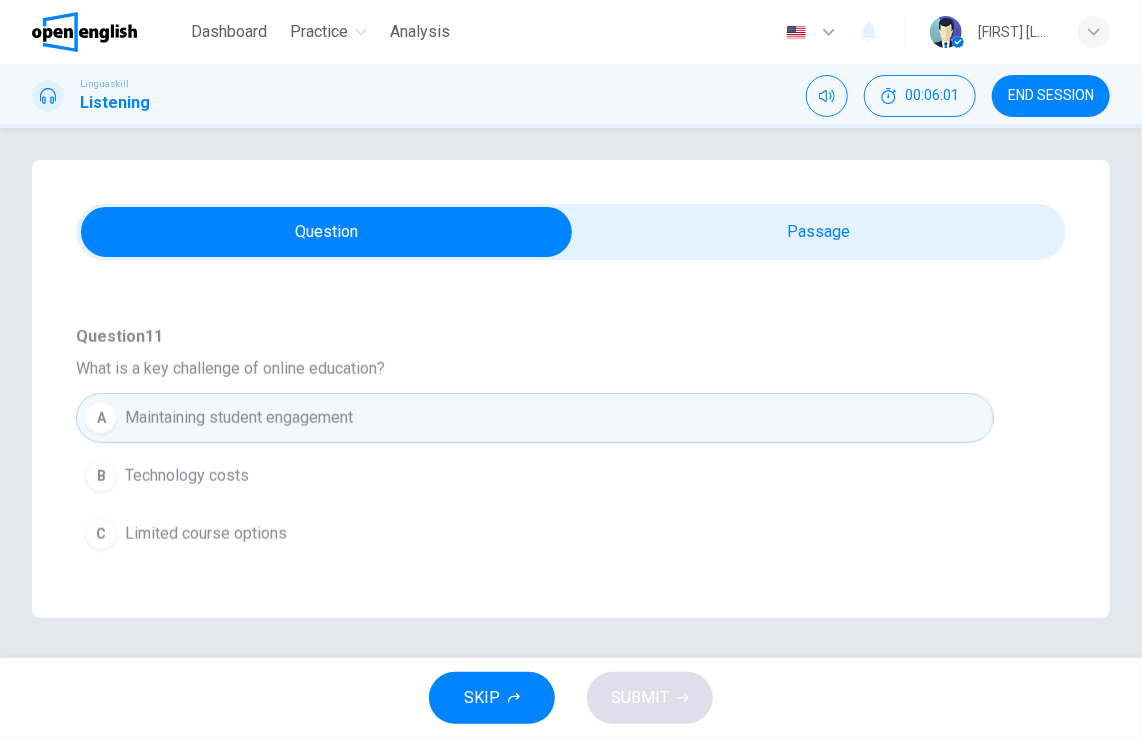 click on "SKIP" at bounding box center [492, 698] 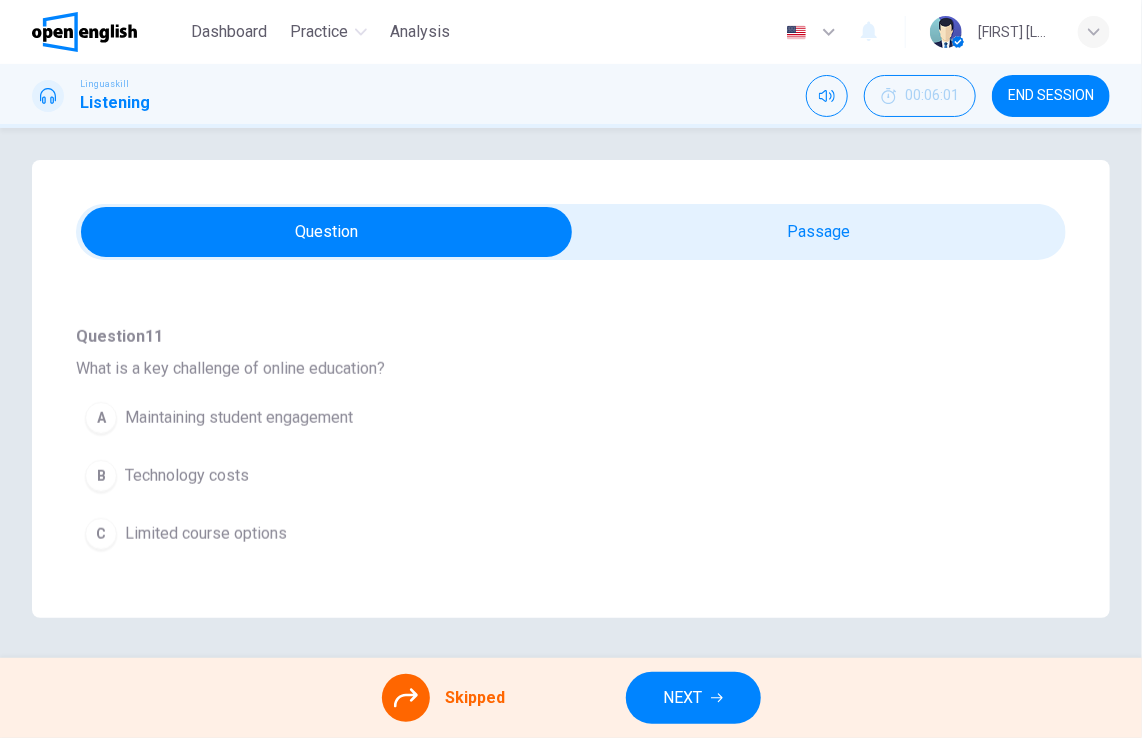 click on "Skipped" at bounding box center (476, 698) 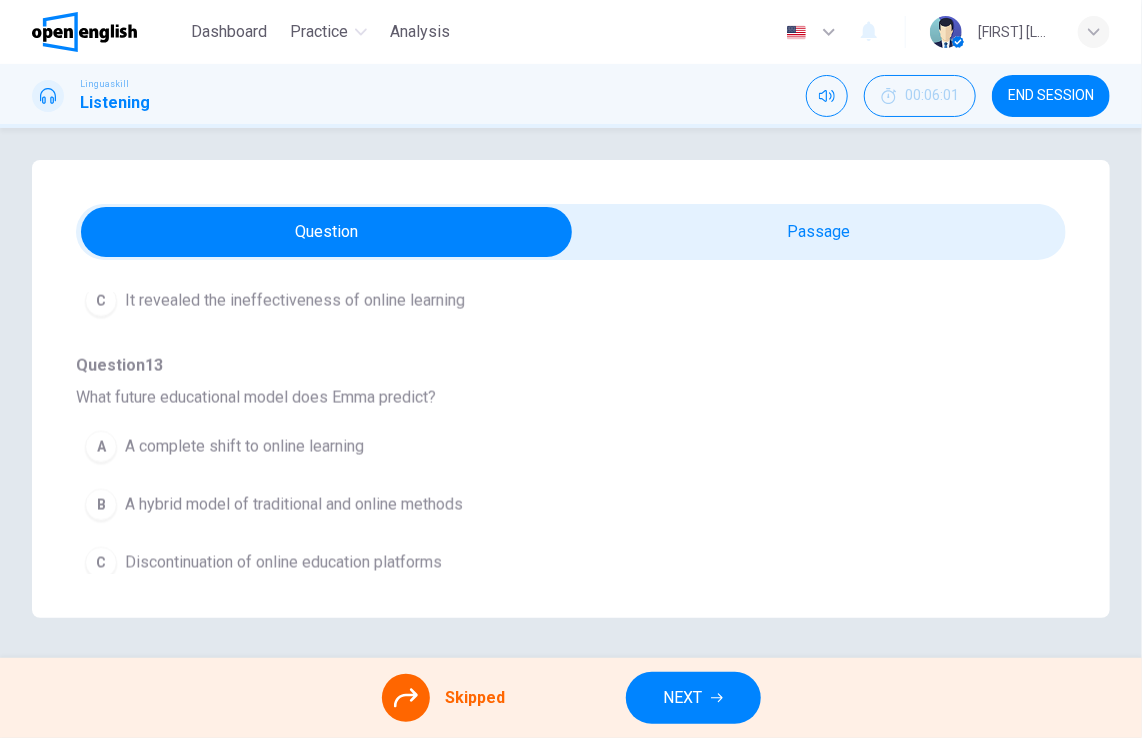 scroll, scrollTop: 1175, scrollLeft: 0, axis: vertical 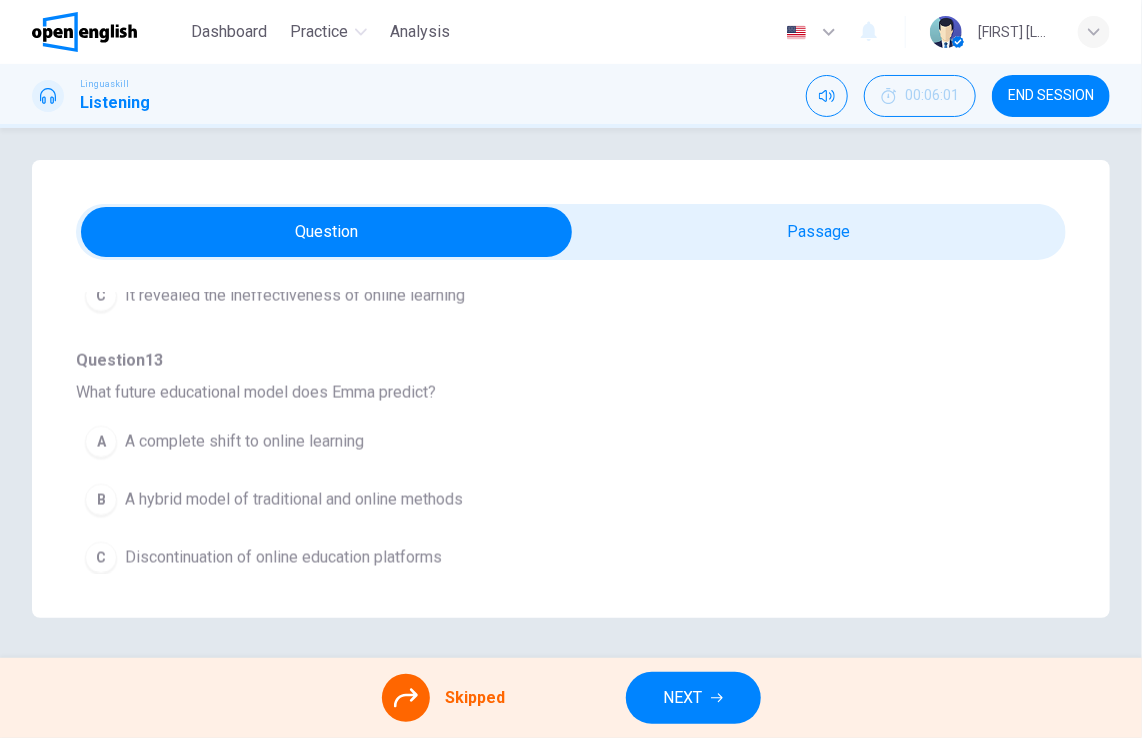 click on "NEXT" at bounding box center [693, 698] 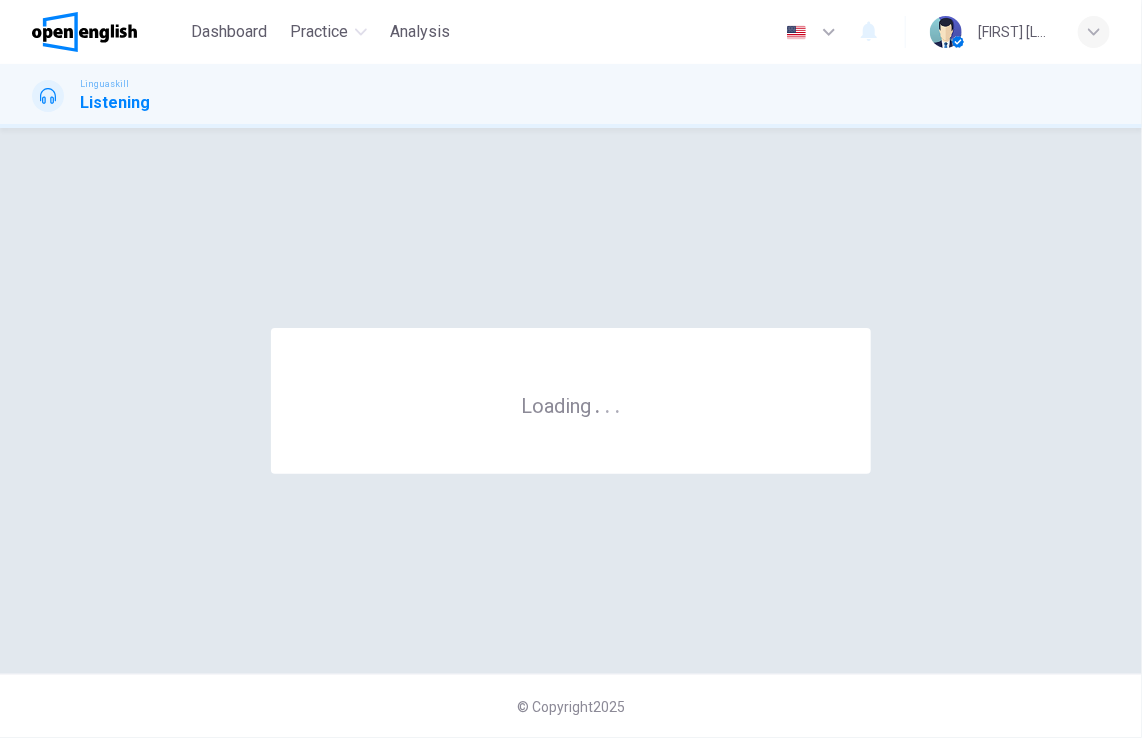 scroll, scrollTop: 0, scrollLeft: 0, axis: both 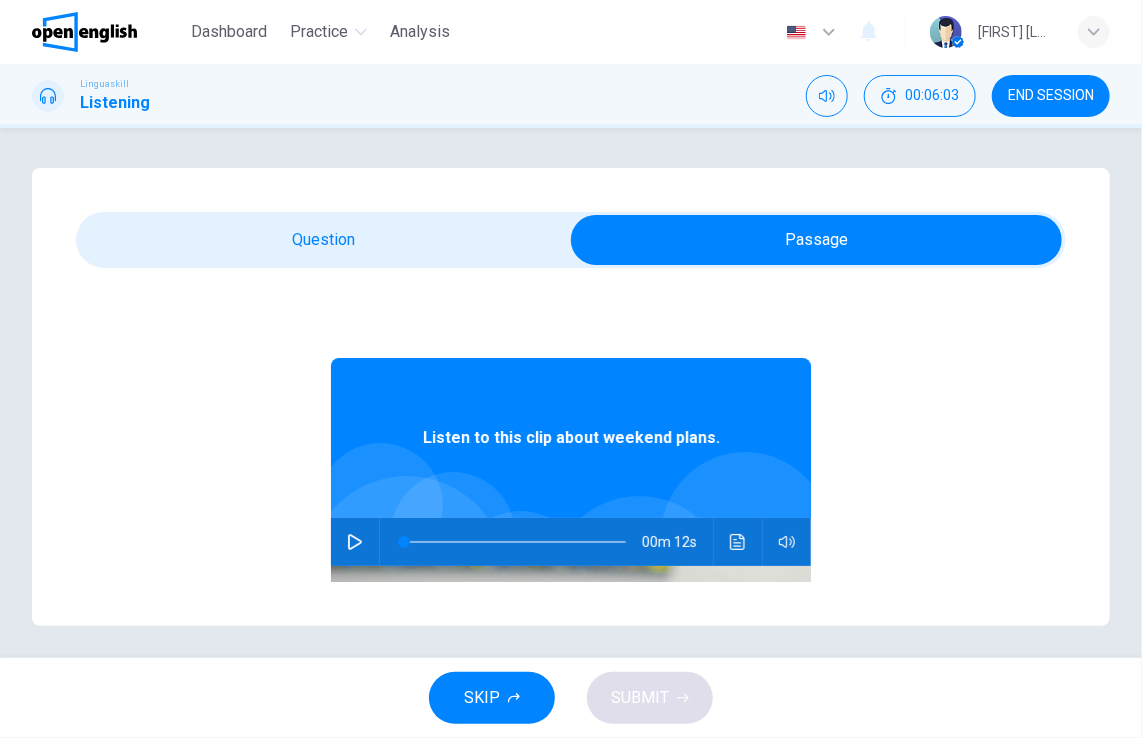 click 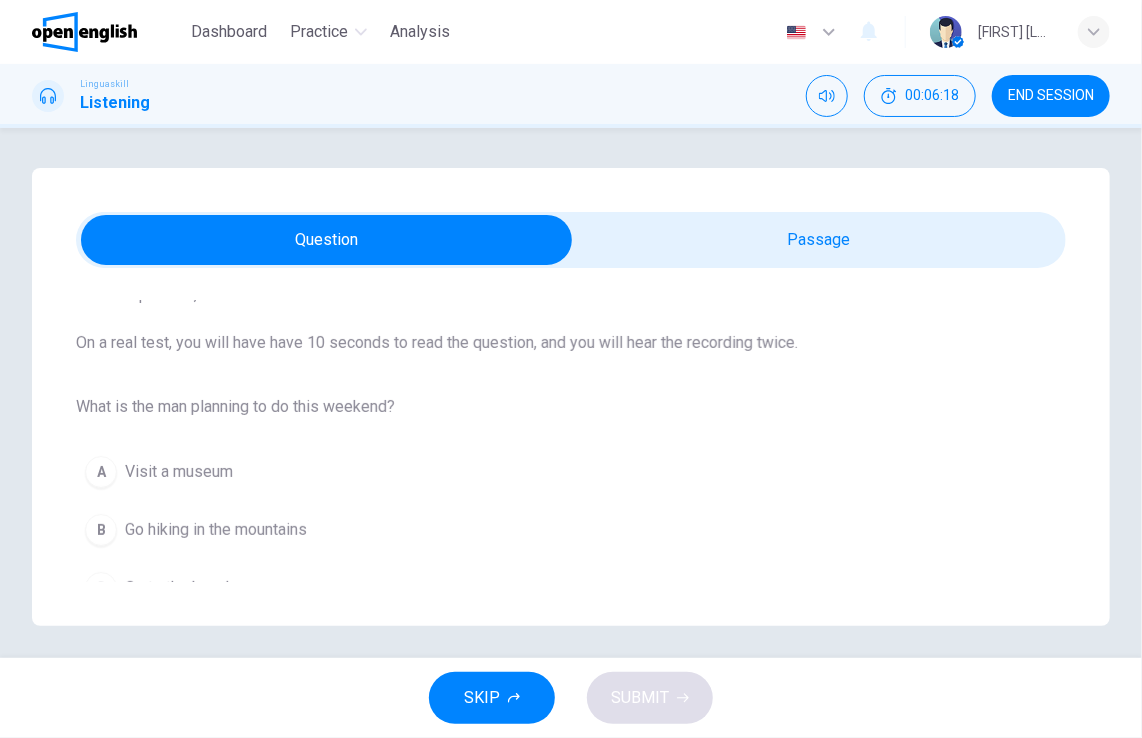 scroll, scrollTop: 148, scrollLeft: 0, axis: vertical 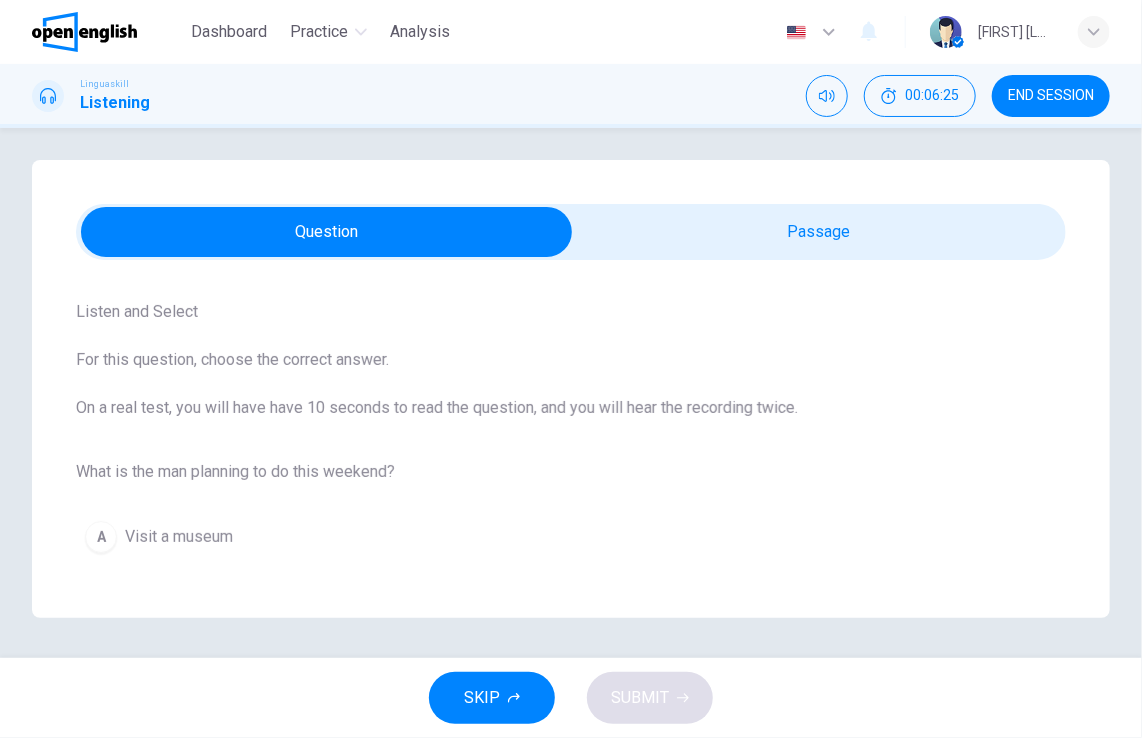 click on "Question 14 Listen and Select For this question, choose the correct answer.  On a real test, you will have have 10 seconds to read the question, and you will hear the recording twice. What is the man planning to do this weekend? A Visit a museum B Go hiking in the mountains C Go to the beach Listen to this clip about weekend plans. 00m 12s" at bounding box center (571, 389) 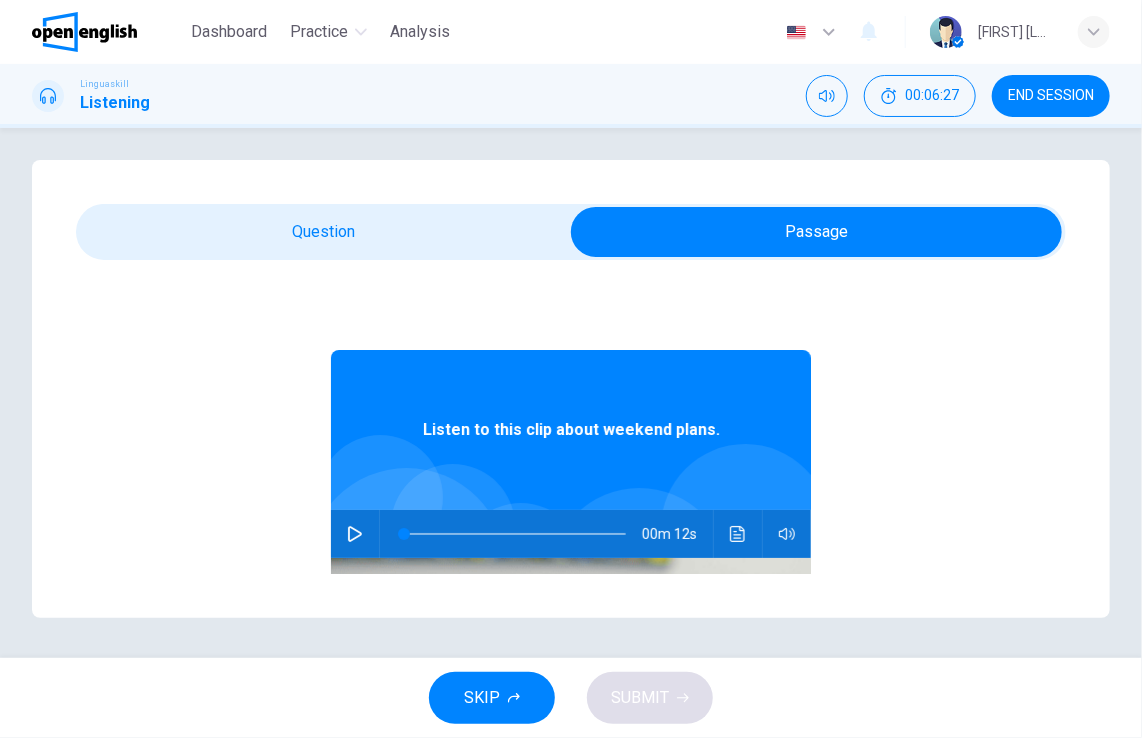click at bounding box center [355, 534] 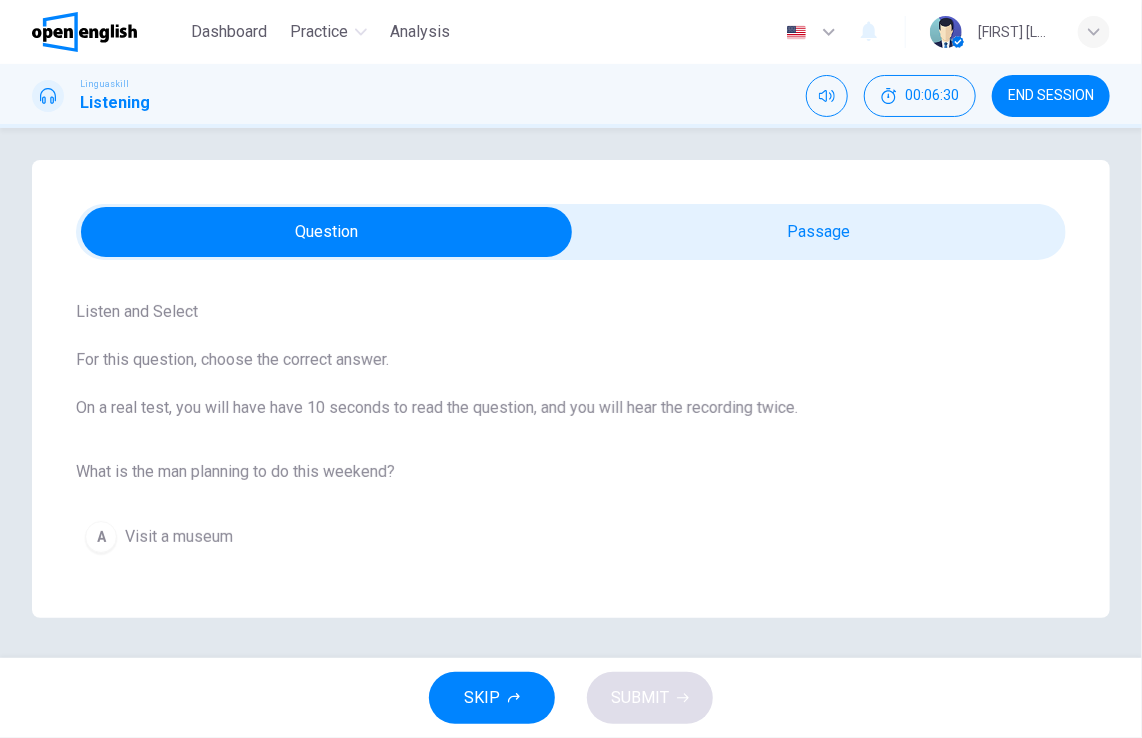 scroll, scrollTop: 148, scrollLeft: 0, axis: vertical 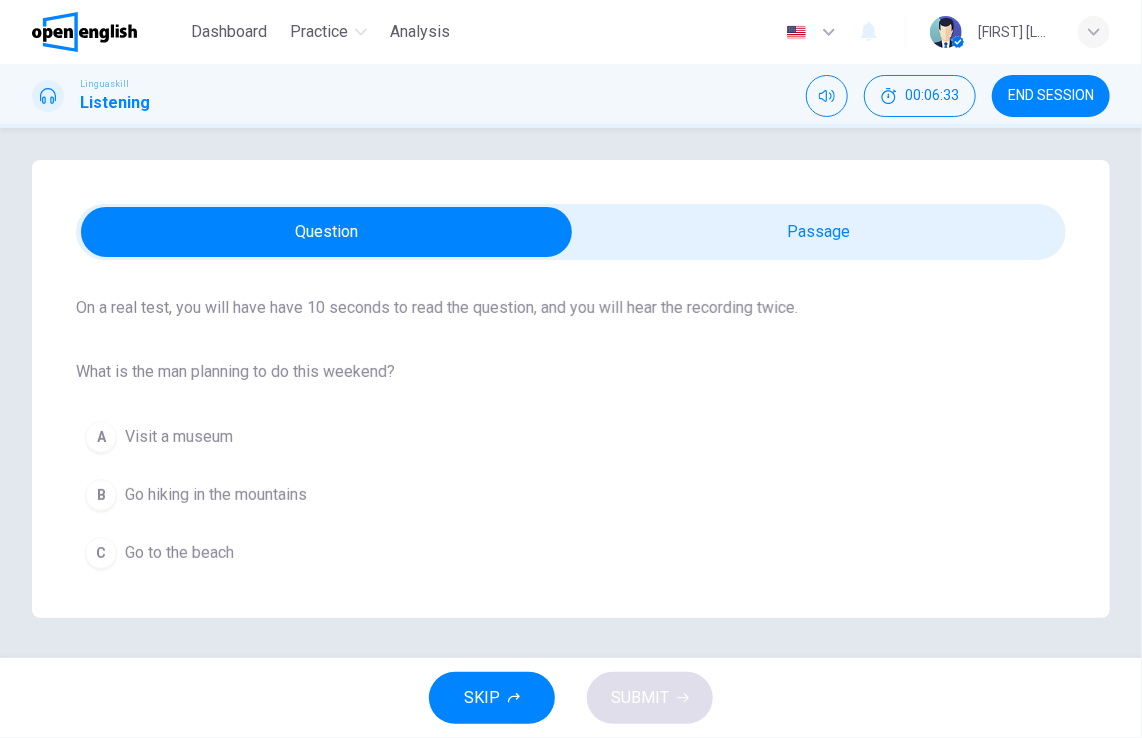 click on "Go hiking in the mountains" at bounding box center [216, 495] 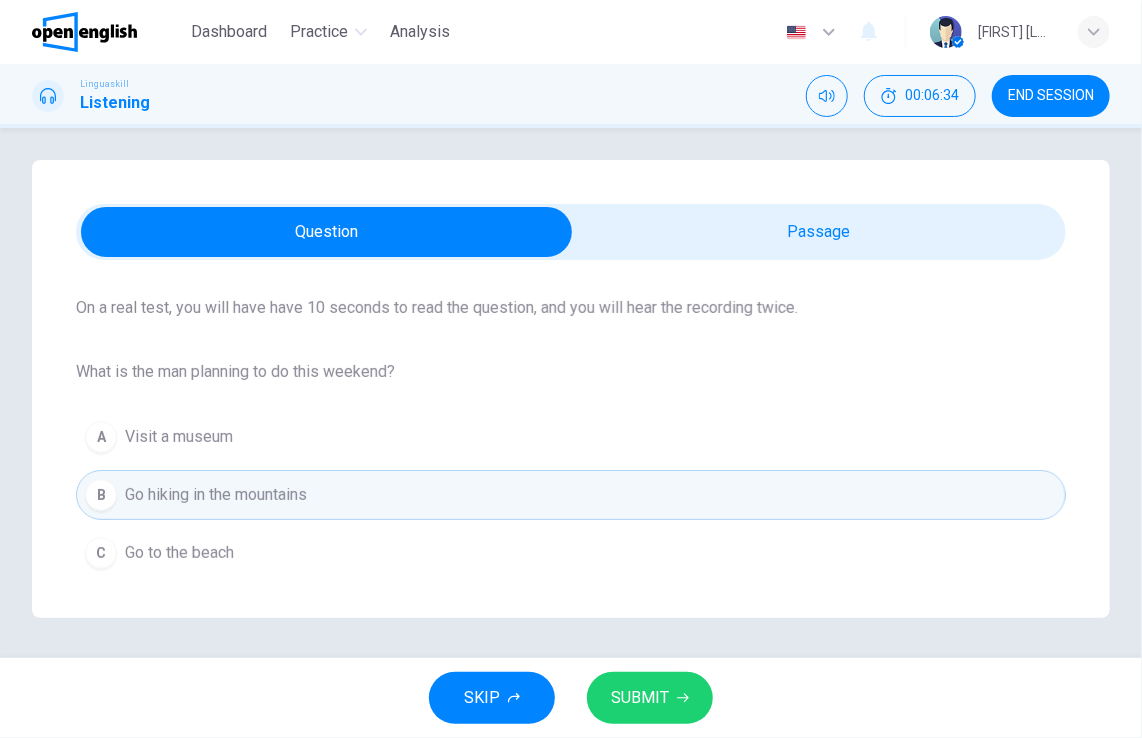 click on "SUBMIT" at bounding box center [650, 698] 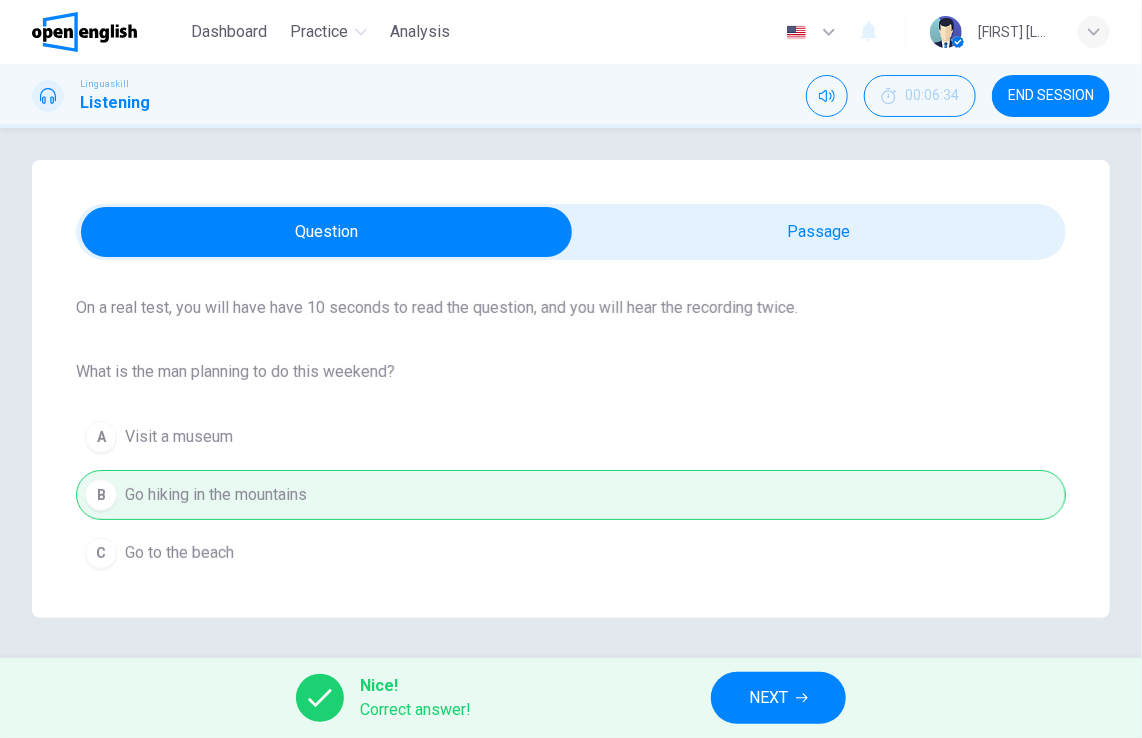 click on "NEXT" at bounding box center [768, 698] 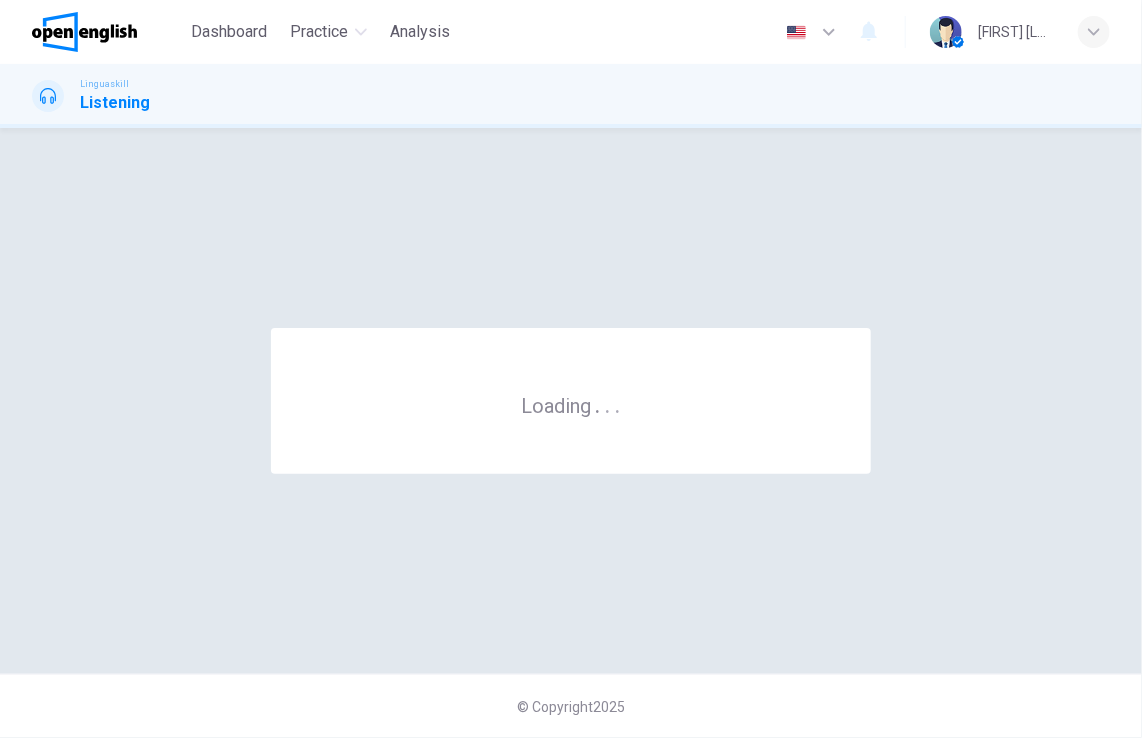 scroll, scrollTop: 0, scrollLeft: 0, axis: both 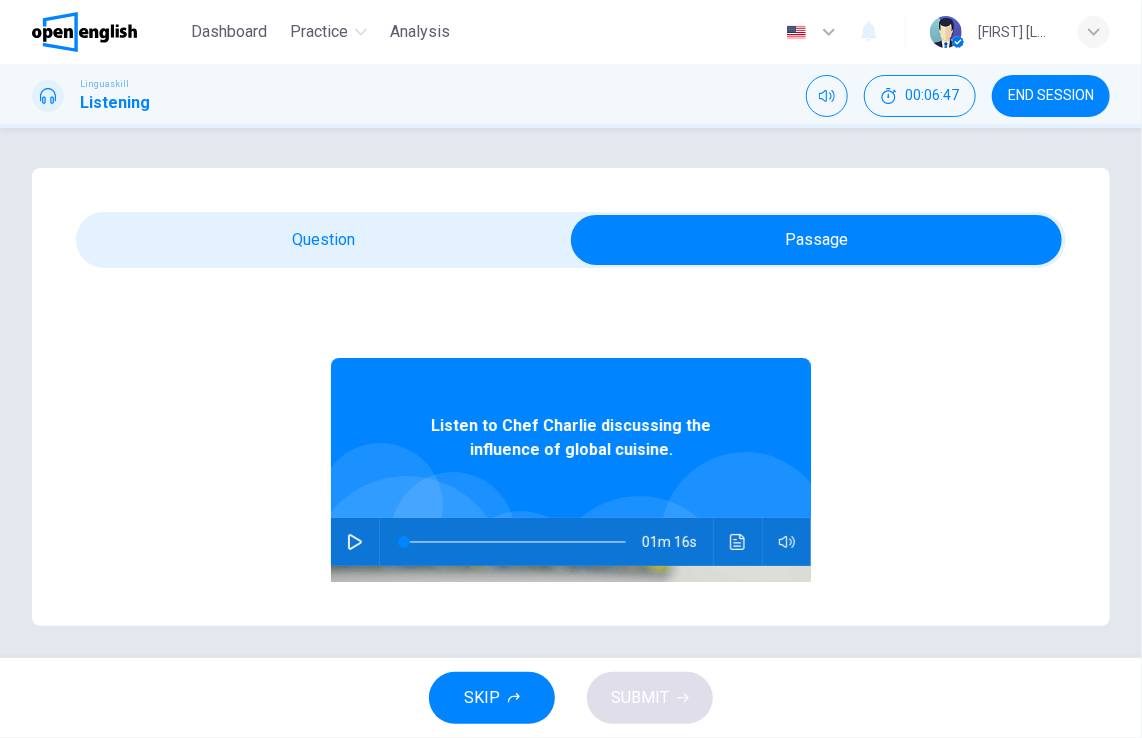 click at bounding box center [355, 542] 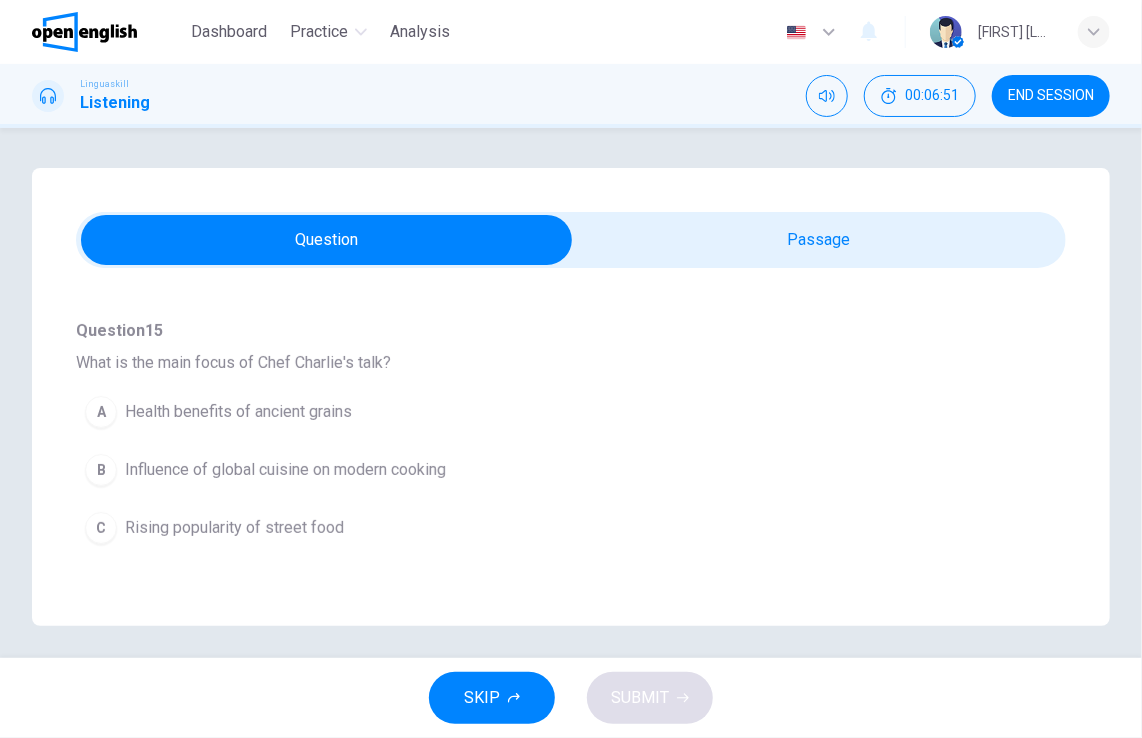 scroll, scrollTop: 200, scrollLeft: 0, axis: vertical 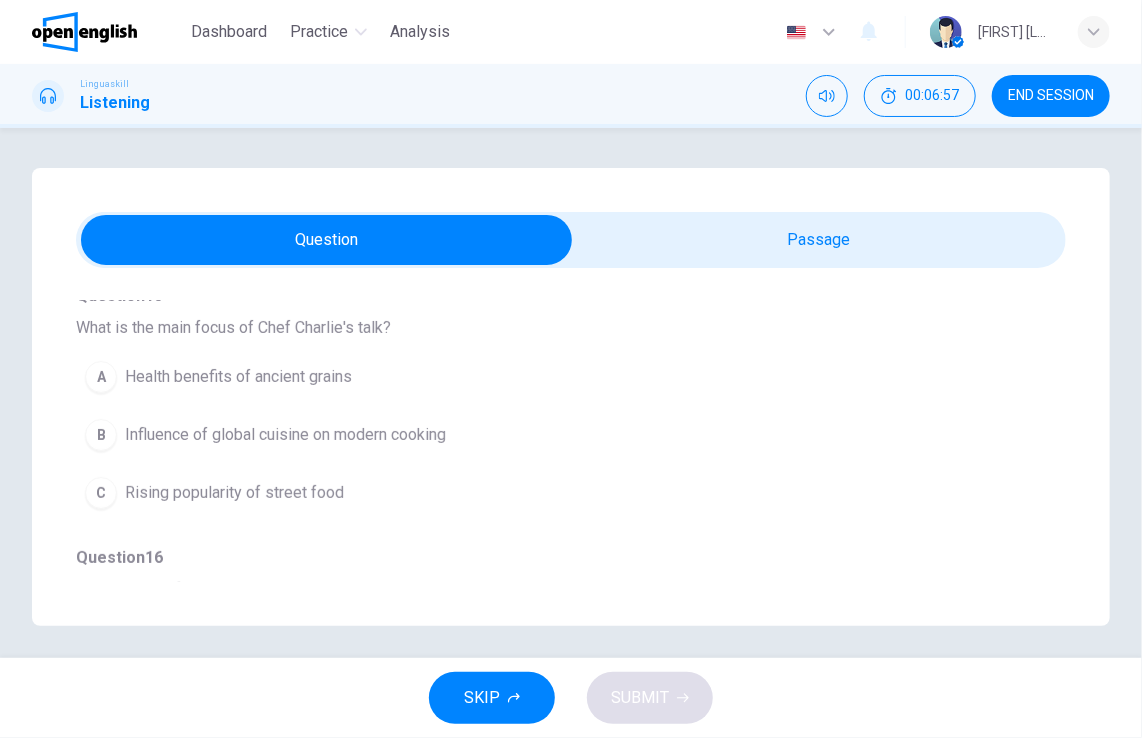 click on "Influence of global cuisine on modern cooking" at bounding box center [285, 435] 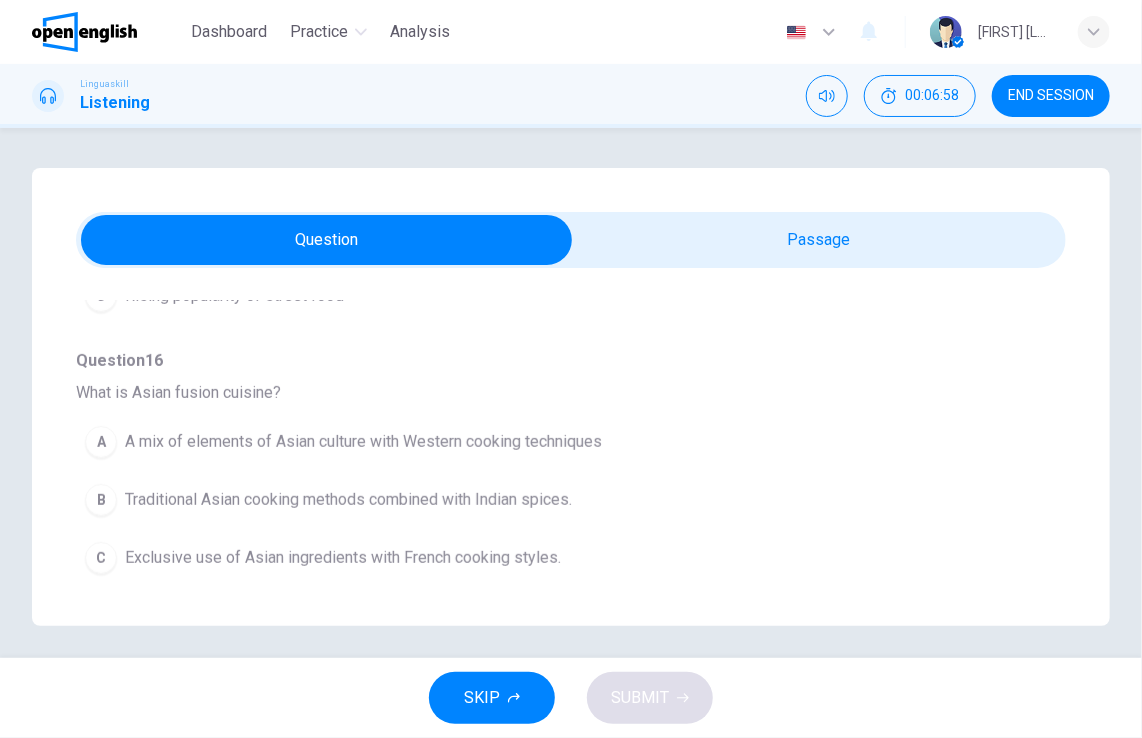 scroll, scrollTop: 400, scrollLeft: 0, axis: vertical 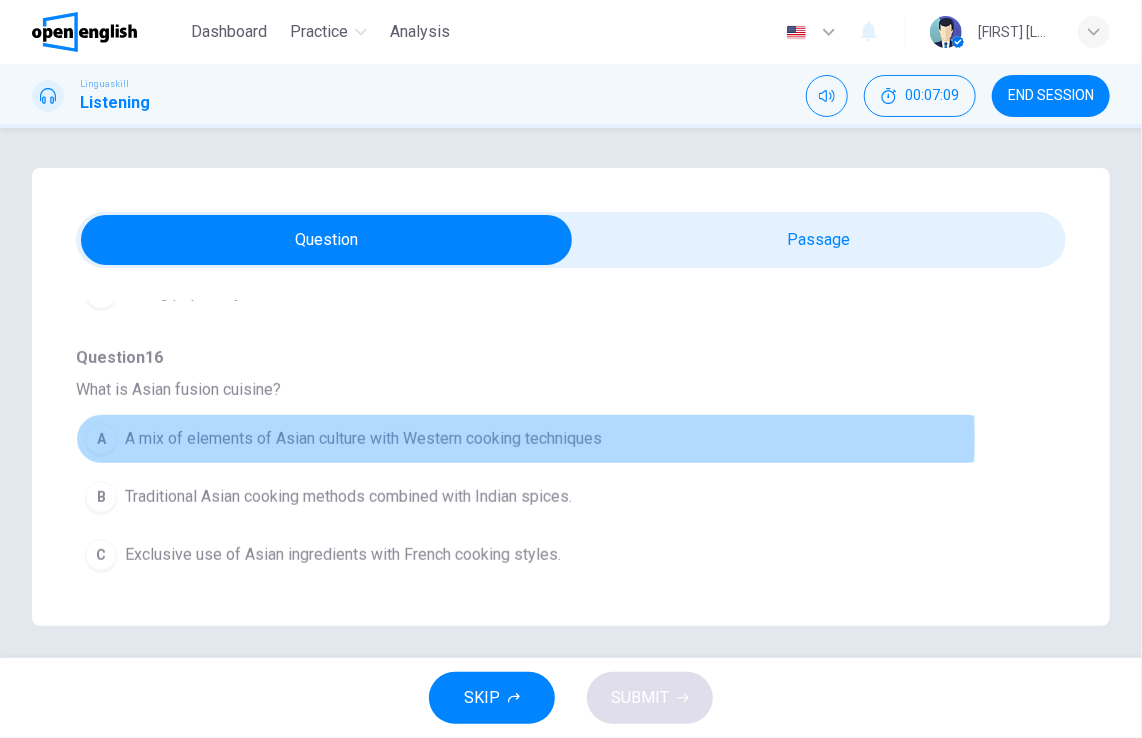 click on "A mix of elements of Asian culture with Western cooking techniques" at bounding box center (363, 439) 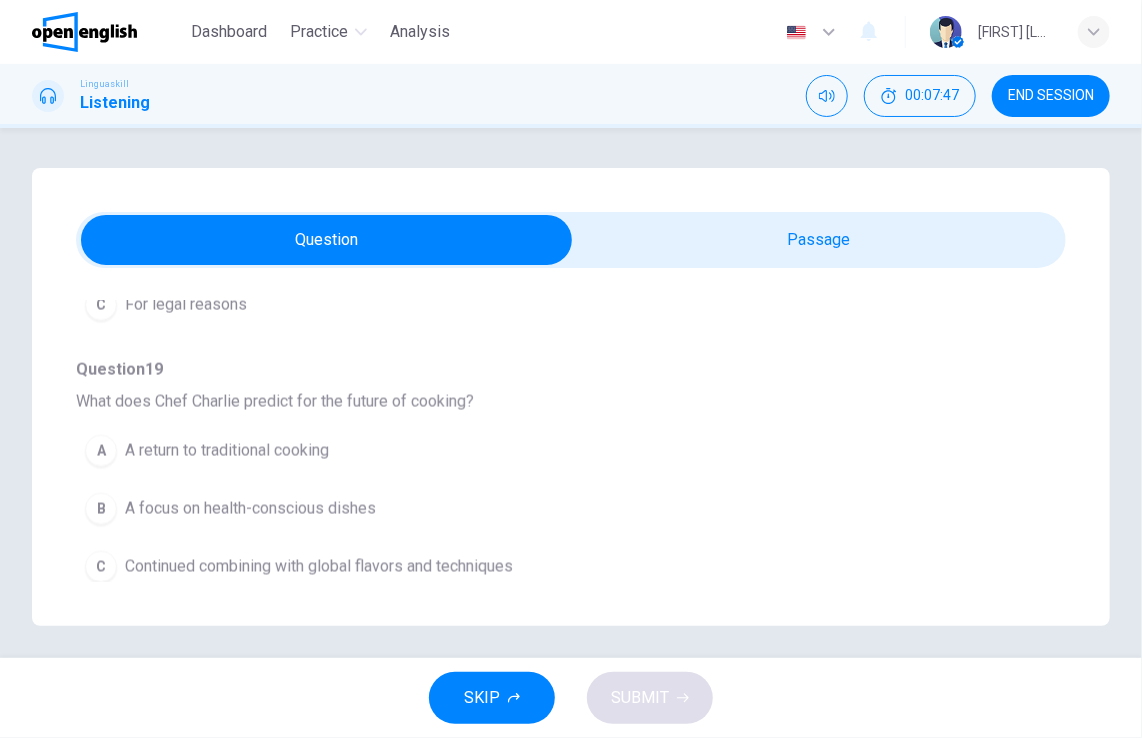 scroll, scrollTop: 1175, scrollLeft: 0, axis: vertical 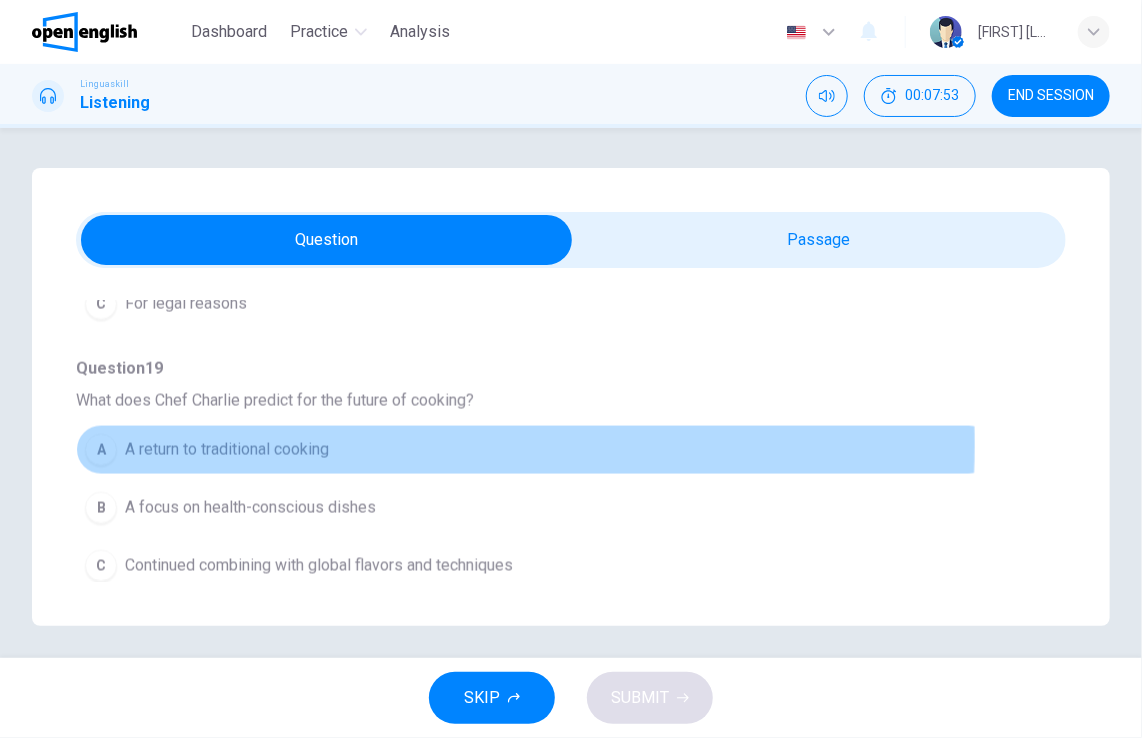 click on "A return to traditional cooking" at bounding box center [227, 450] 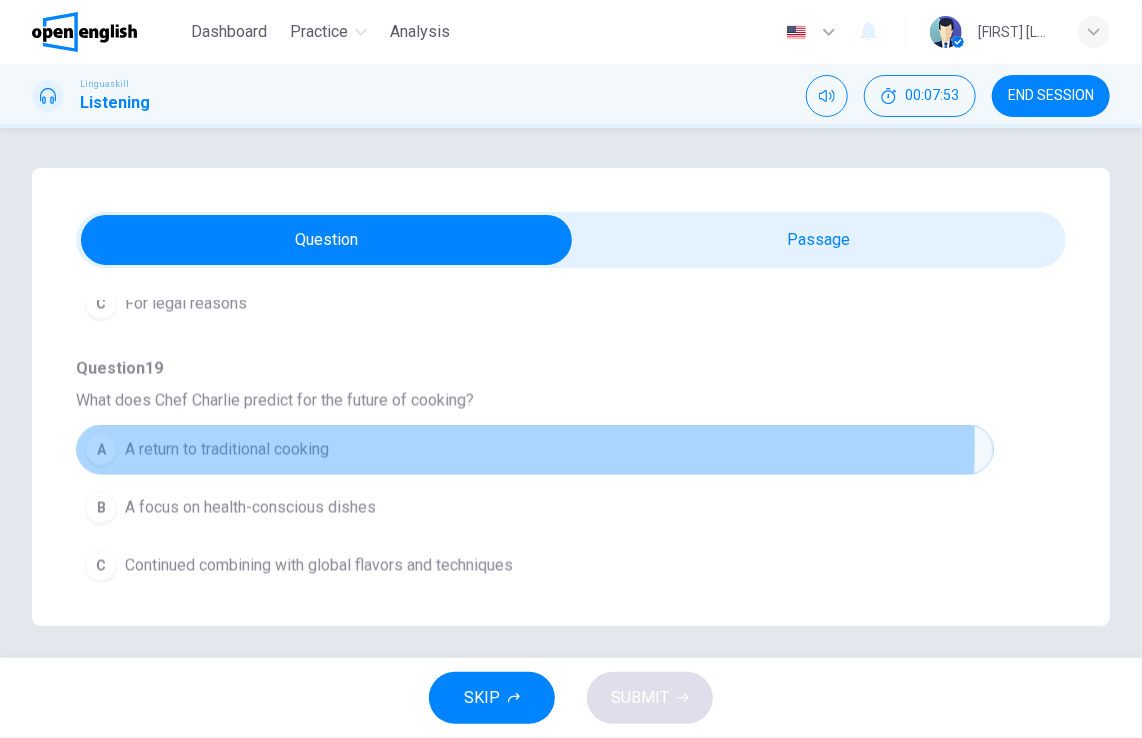 click on "A return to traditional cooking" at bounding box center [227, 450] 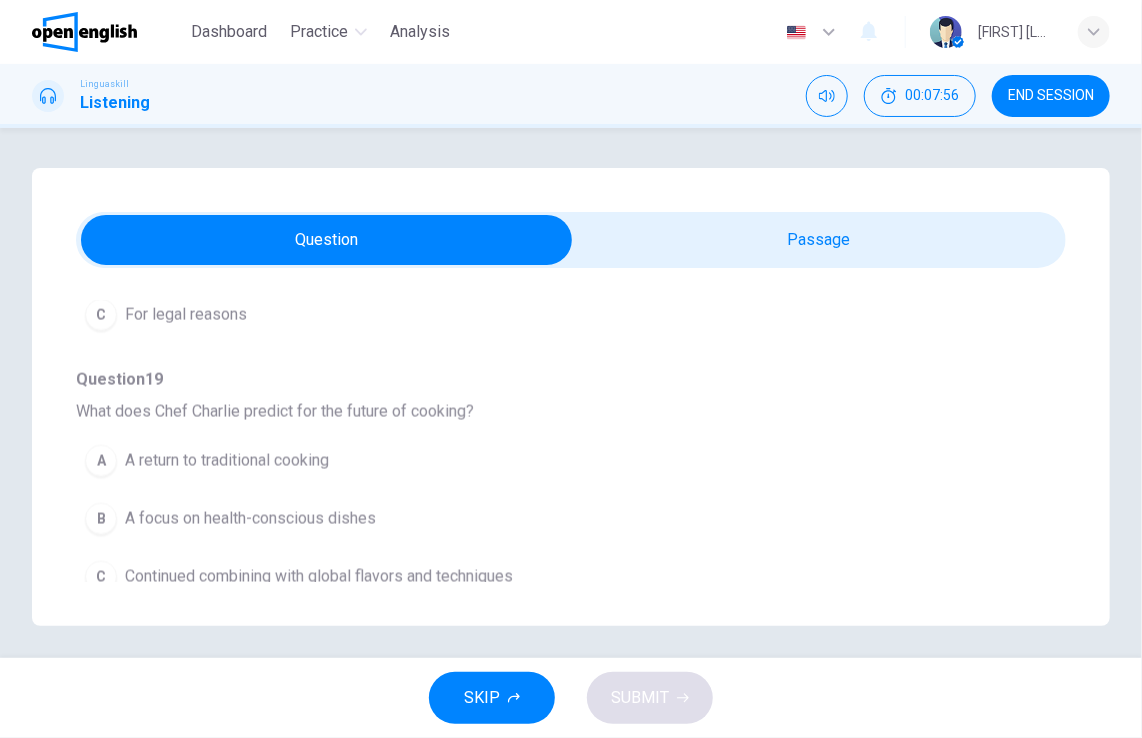 scroll, scrollTop: 1175, scrollLeft: 0, axis: vertical 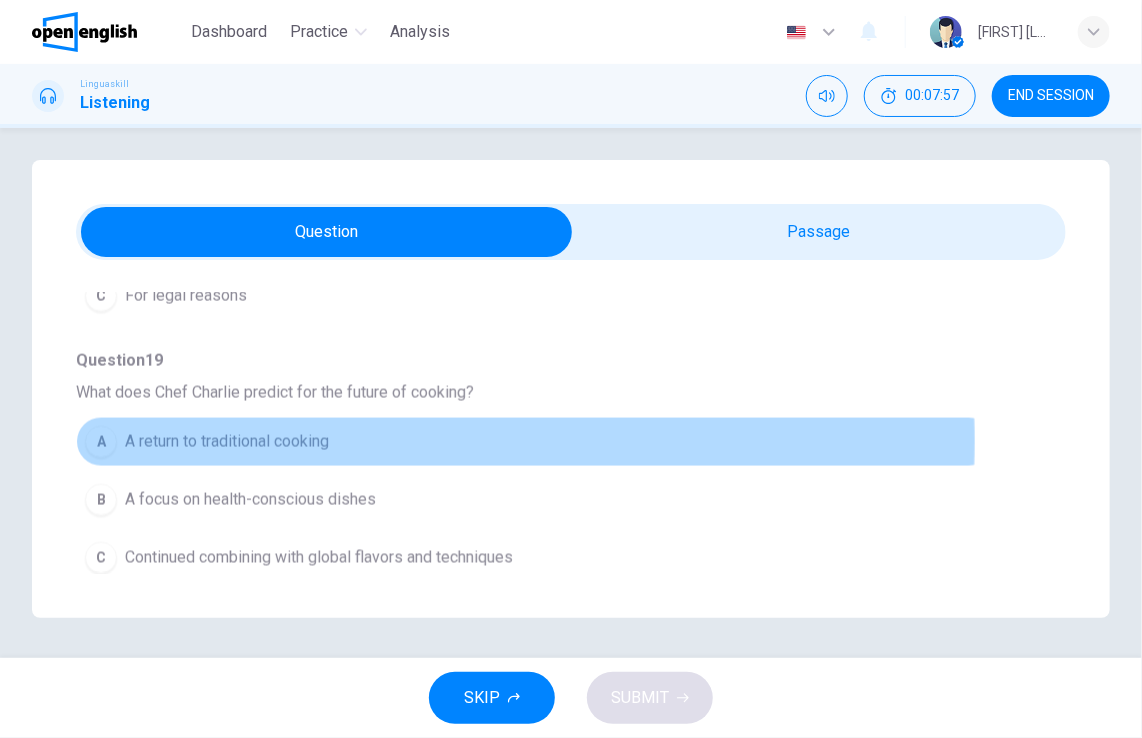 click on "A return to traditional cooking" at bounding box center [227, 442] 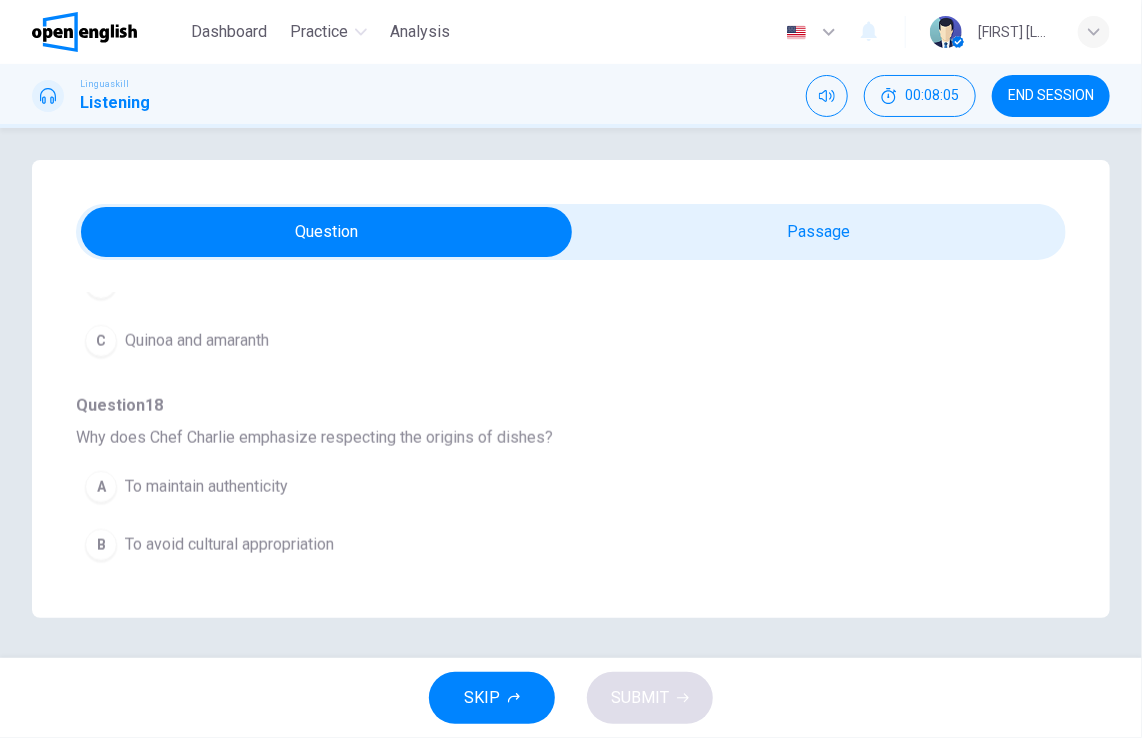 scroll, scrollTop: 775, scrollLeft: 0, axis: vertical 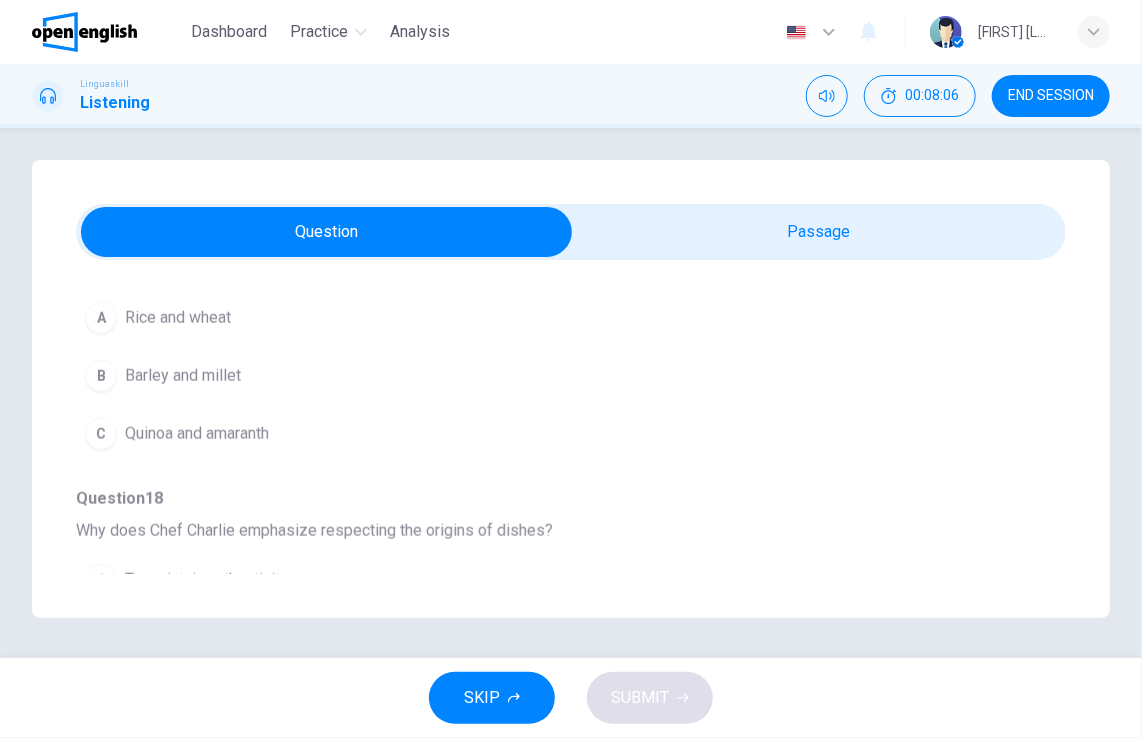 click on "Quinoa and amaranth" at bounding box center [197, 434] 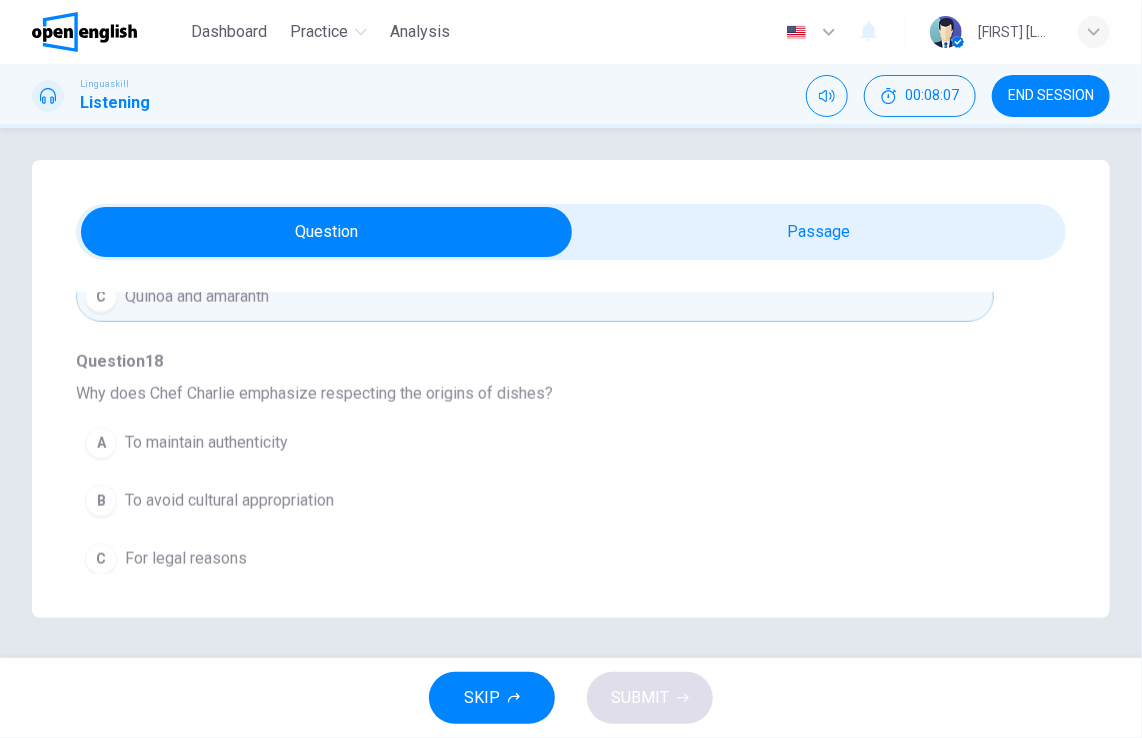 scroll, scrollTop: 975, scrollLeft: 0, axis: vertical 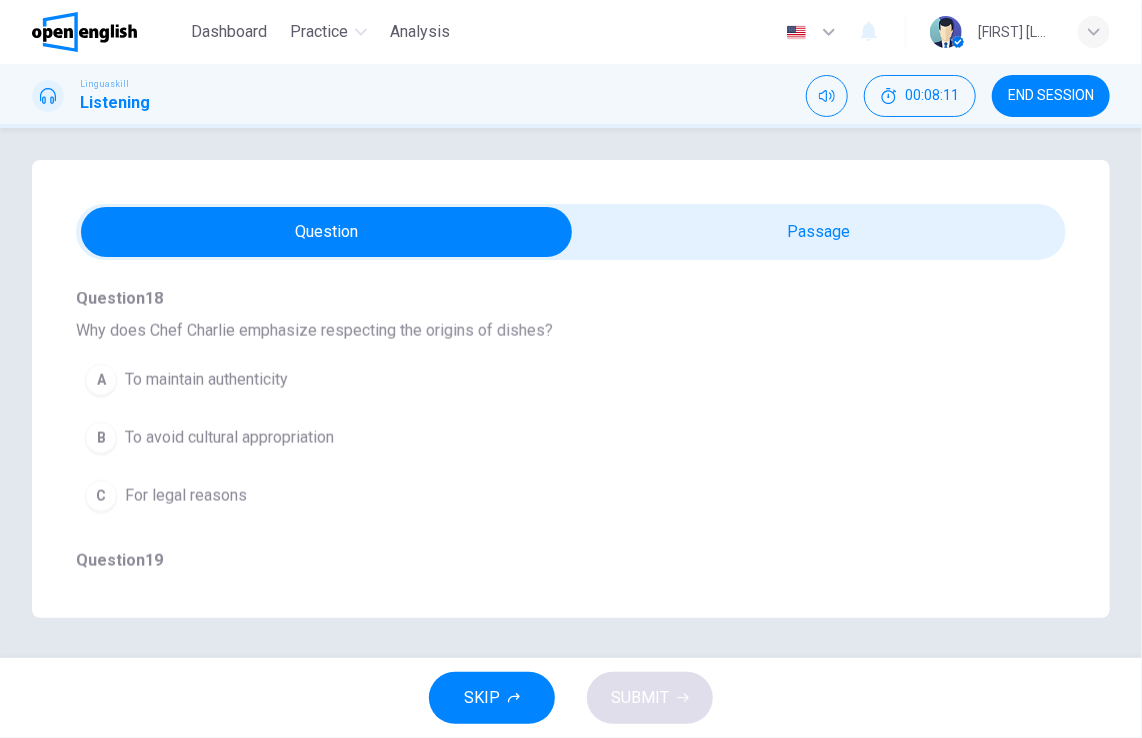 click on "B" at bounding box center [101, 438] 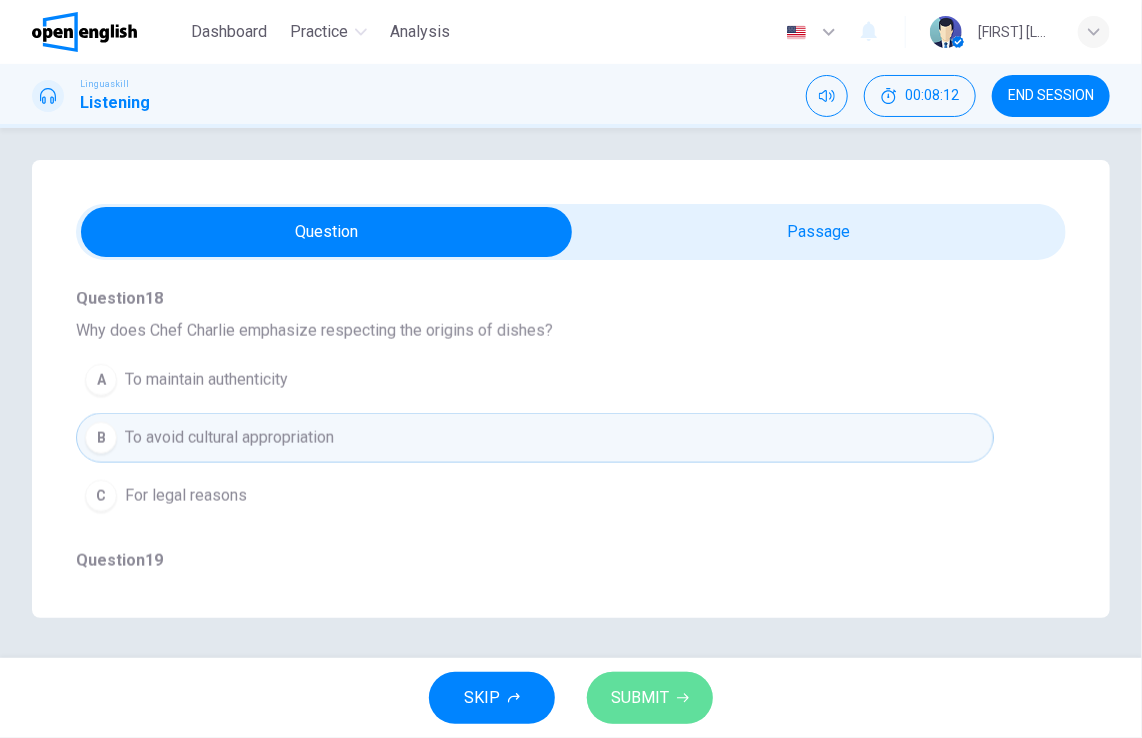 click on "SUBMIT" at bounding box center [640, 698] 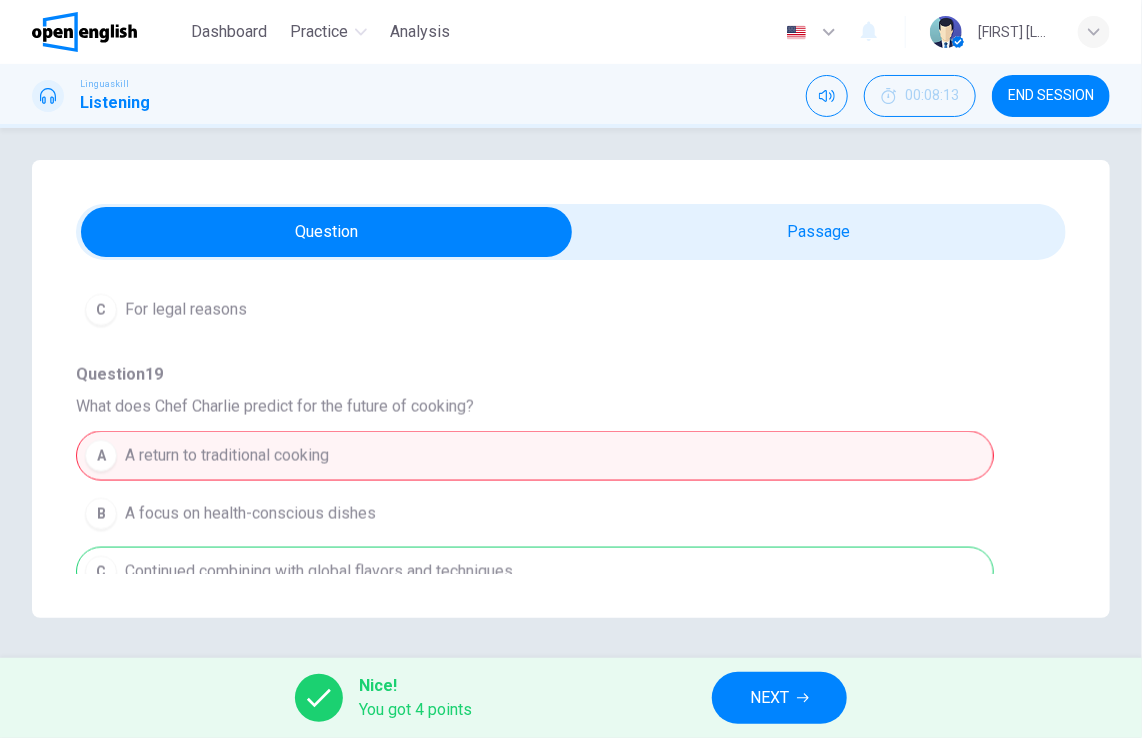 scroll, scrollTop: 1175, scrollLeft: 0, axis: vertical 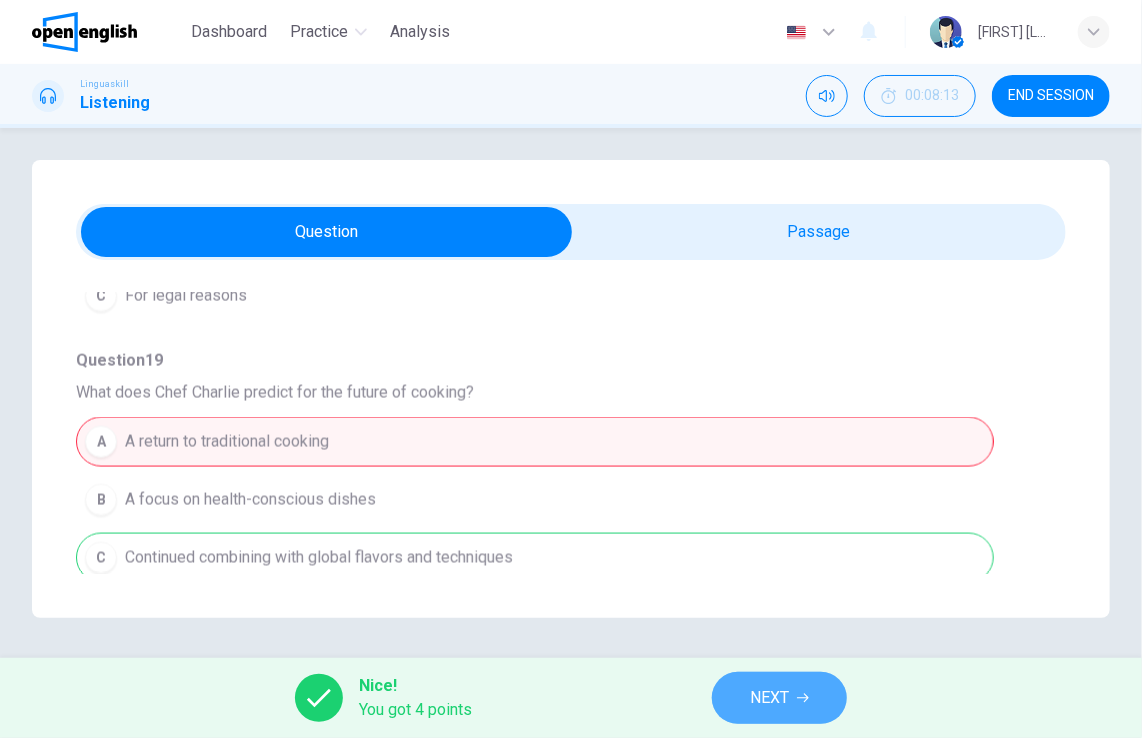 click on "NEXT" at bounding box center (769, 698) 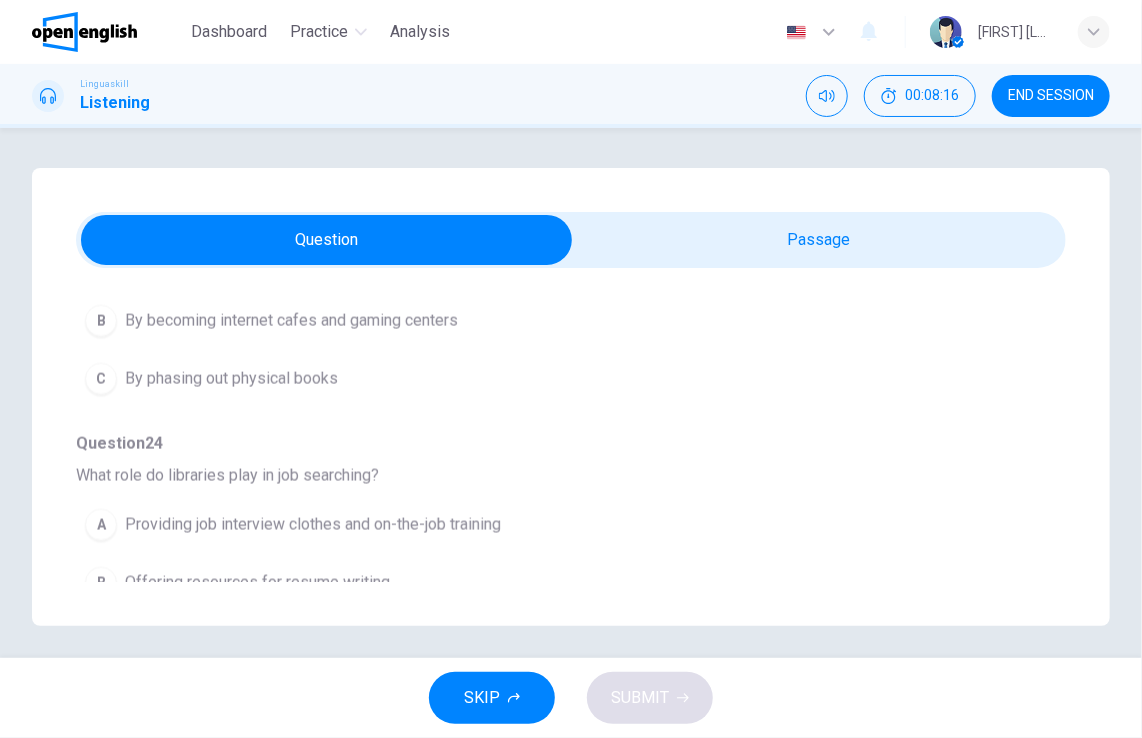scroll, scrollTop: 1175, scrollLeft: 0, axis: vertical 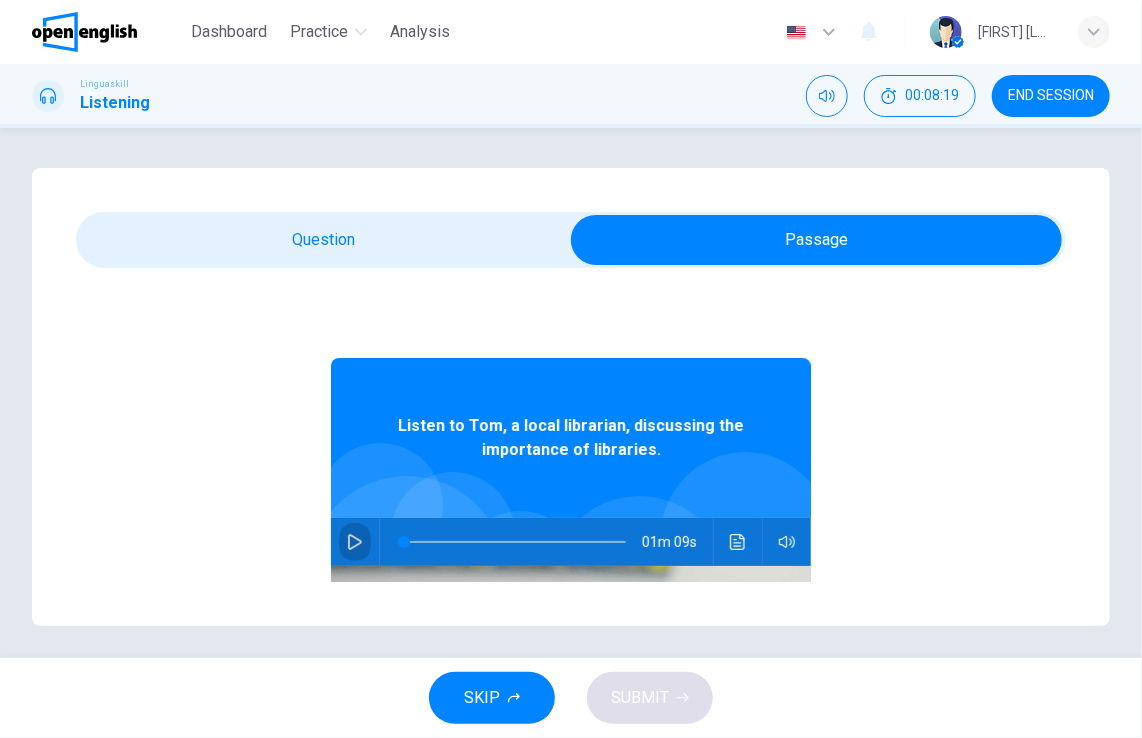 click at bounding box center [355, 542] 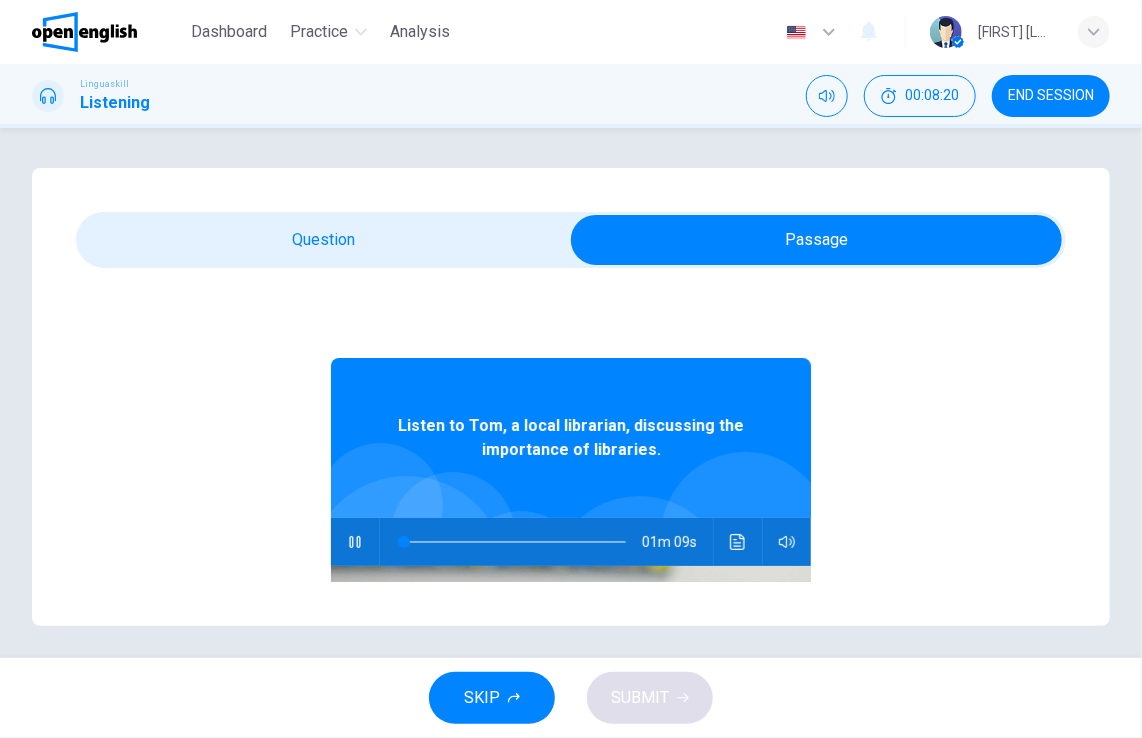 click on "Question 20 - 24 For these questions, choose the correct answer. On a real test, you will have 45 seconds to read the questions, and you will hear the recording twice. Question  20 According to Tom, what can you find in libraries besides books? A Gym equipment B Online resources C Restaurants Question  21 What facility mentioned by Tom is beneficial for people without home access? A Computers and internet access B Book delivery service C Movie screenings Question  22 What type of community events do libraries host? A Sporting events B Music concerts C Book clubs Question  23 How are libraries adapting to the digital world? A By offering e-books and online courses B By becoming internet cafes and gaming centers C By phasing out physical books Question  24 What role do libraries play in job searching? A Providing job interview clothes and on-the-job training B Offering resources for resume writing C Guaranteeing job placement Listen to Tom, a local librarian, discussing the importance of libraries. 01m 09s" at bounding box center [571, 397] 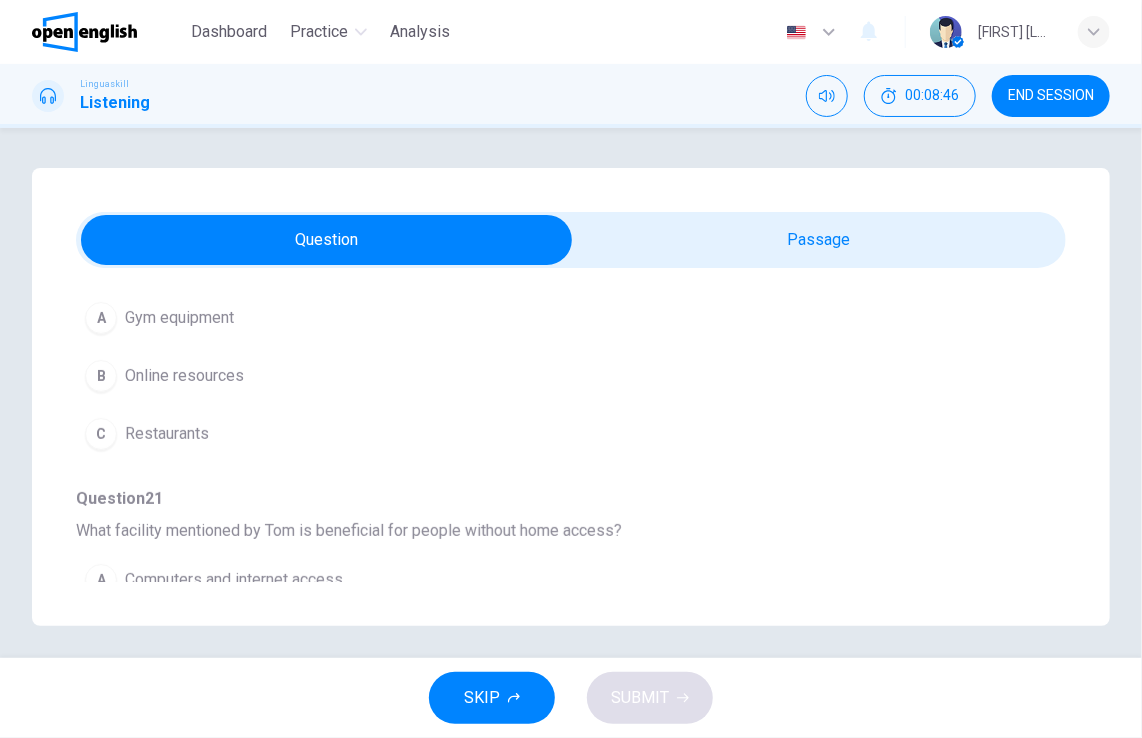 scroll, scrollTop: 200, scrollLeft: 0, axis: vertical 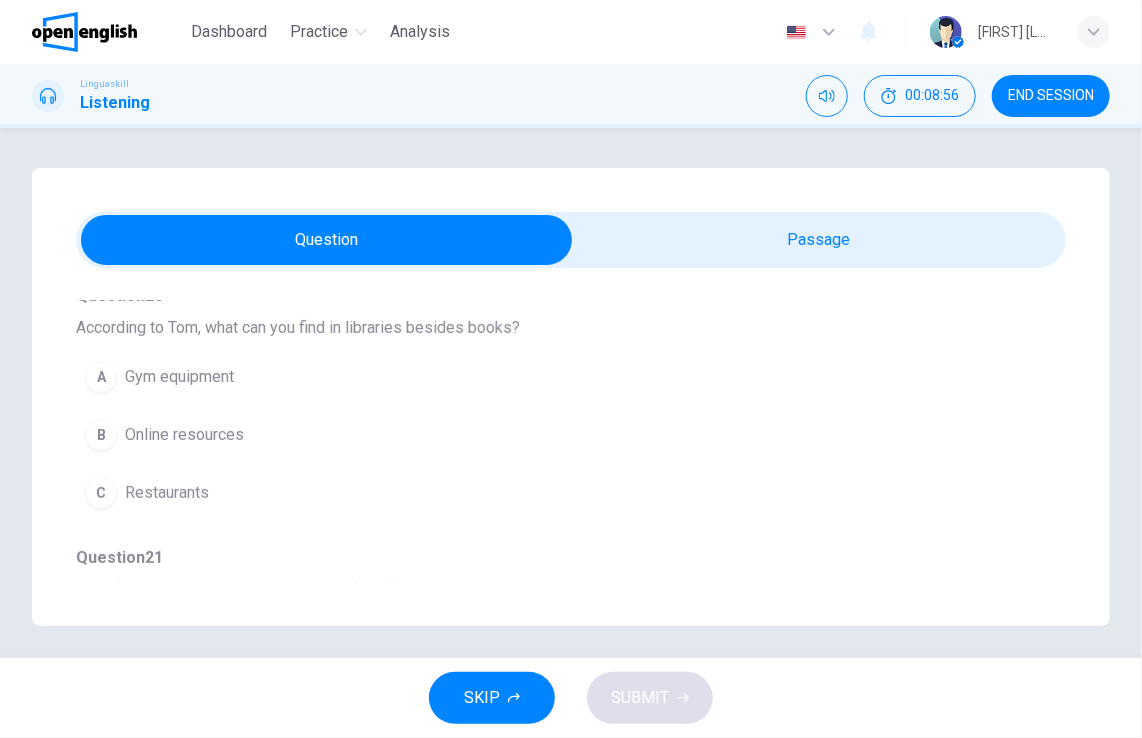 click on "Online resources" at bounding box center (184, 435) 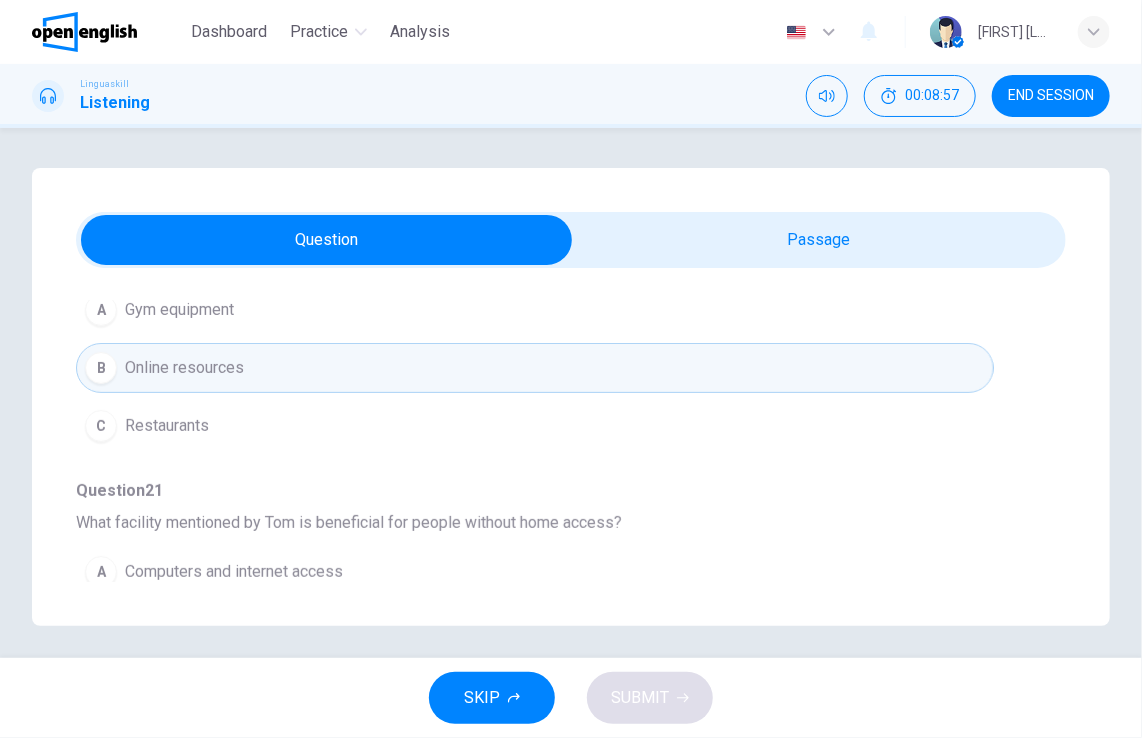scroll, scrollTop: 400, scrollLeft: 0, axis: vertical 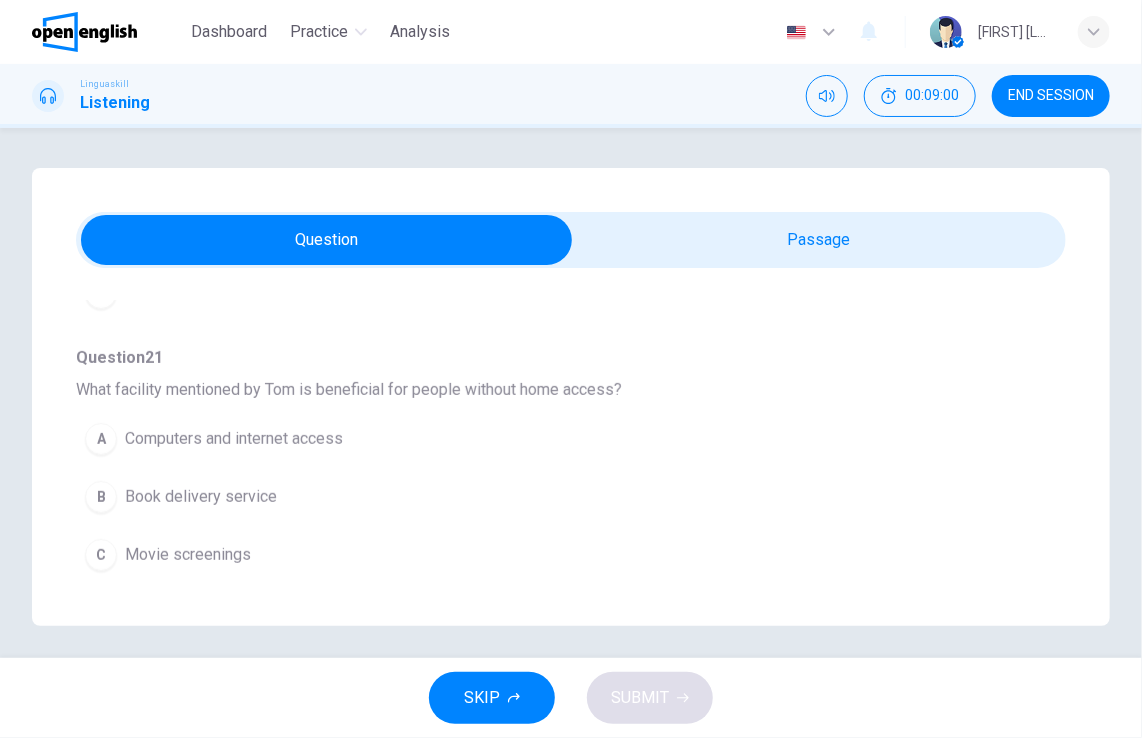 click on "Book delivery service" at bounding box center [201, 497] 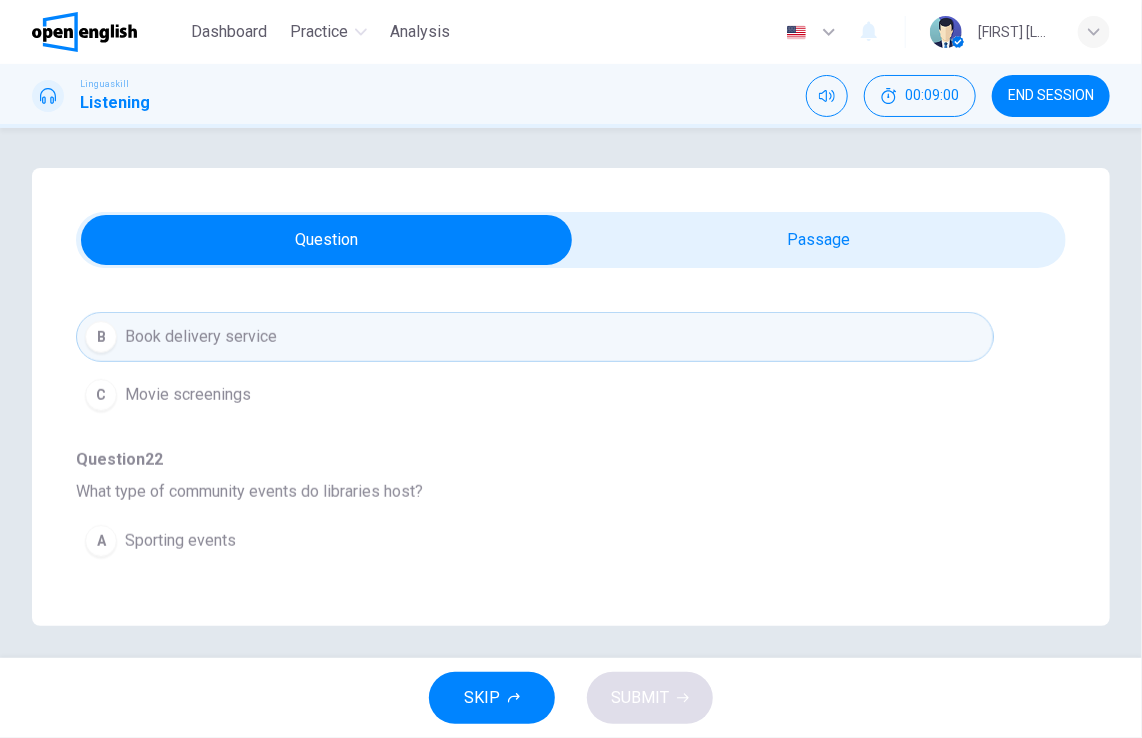 scroll, scrollTop: 700, scrollLeft: 0, axis: vertical 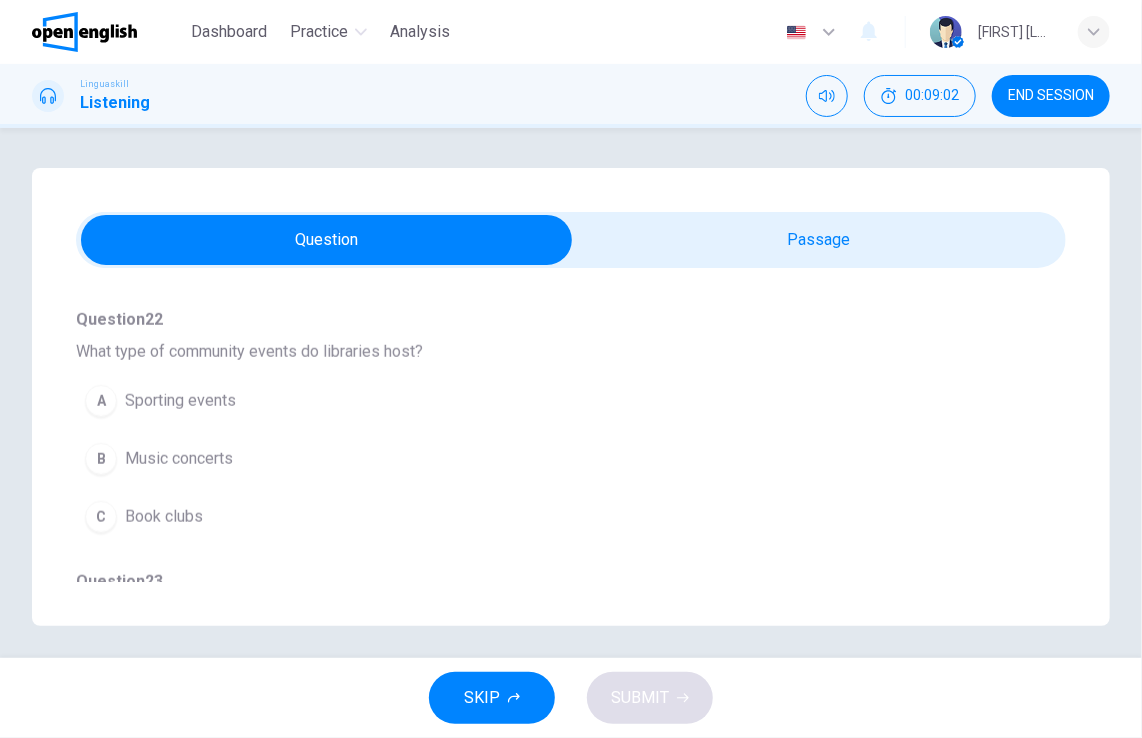 click on "Book clubs" at bounding box center (164, 517) 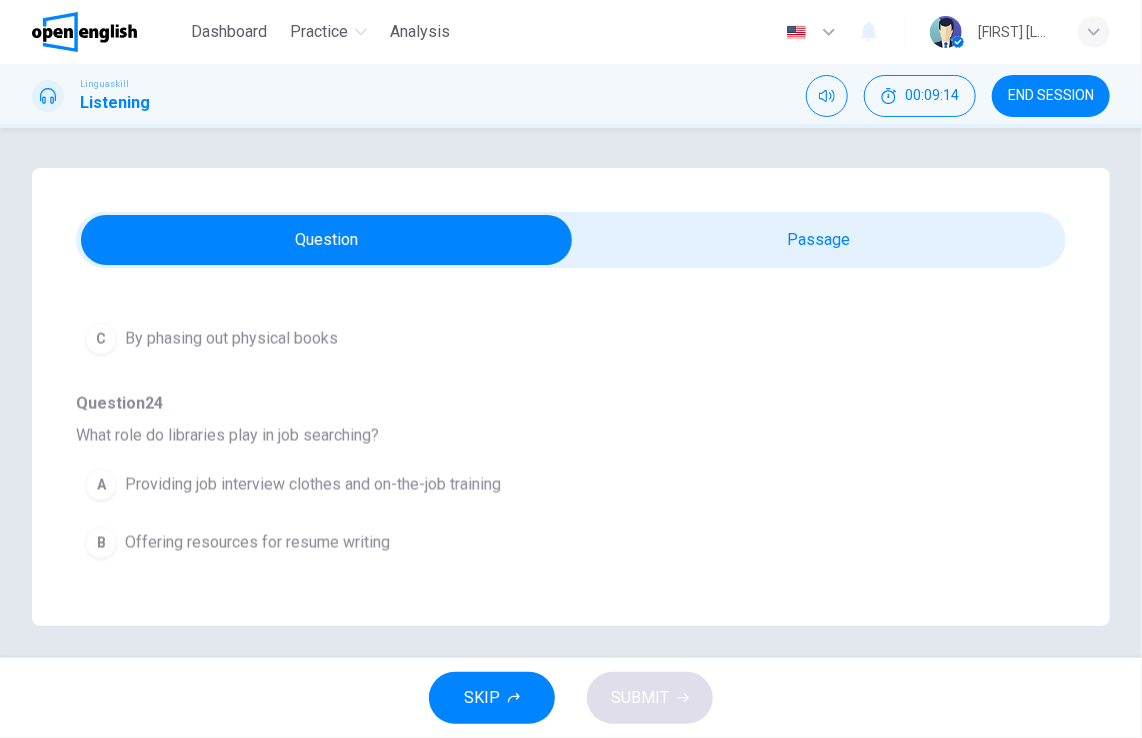 scroll, scrollTop: 1175, scrollLeft: 0, axis: vertical 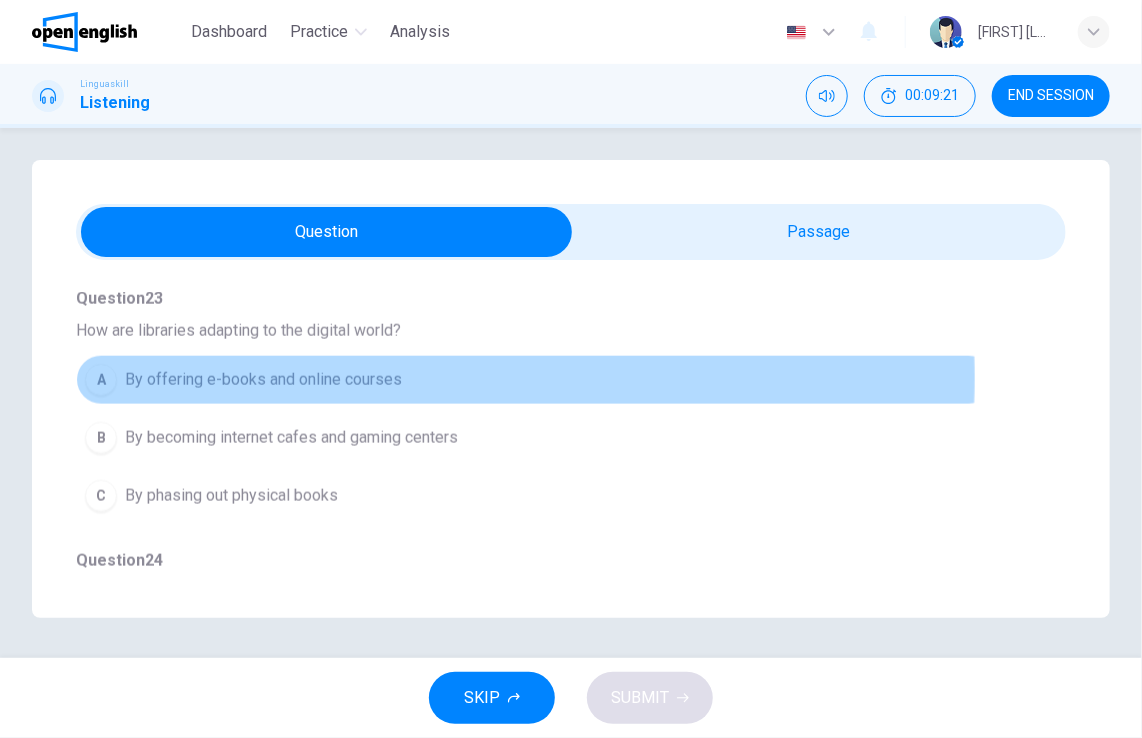 click on "By offering e-books and online courses" at bounding box center (263, 380) 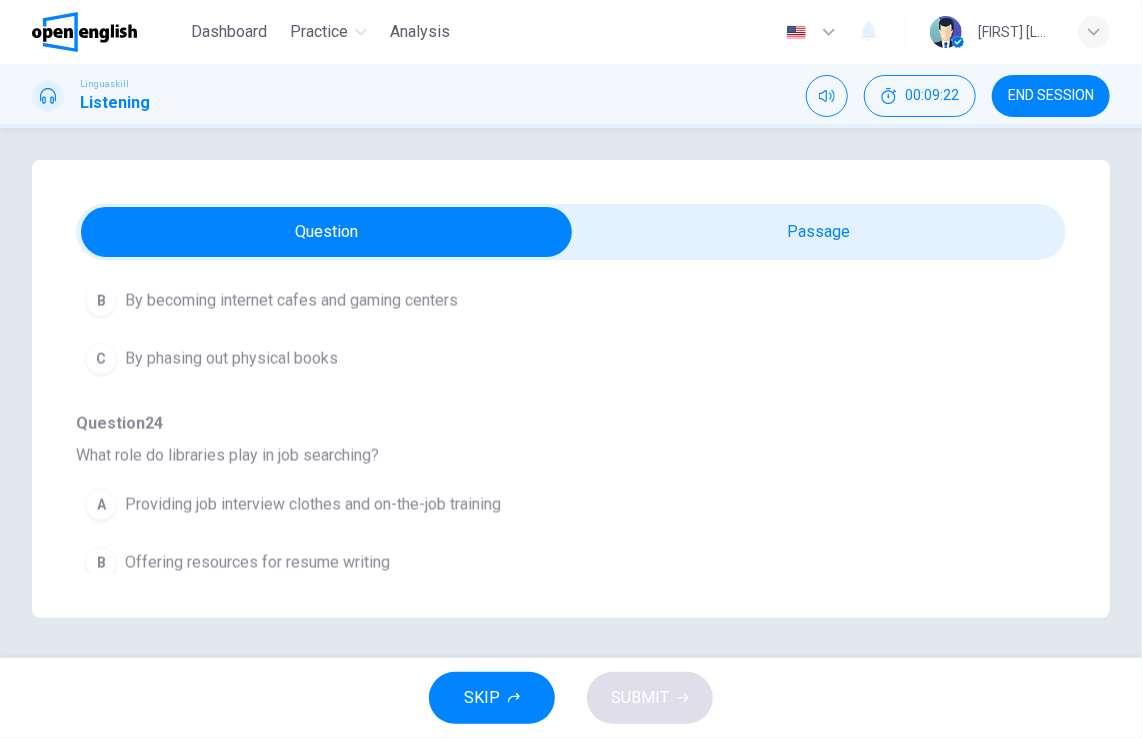 scroll, scrollTop: 1175, scrollLeft: 0, axis: vertical 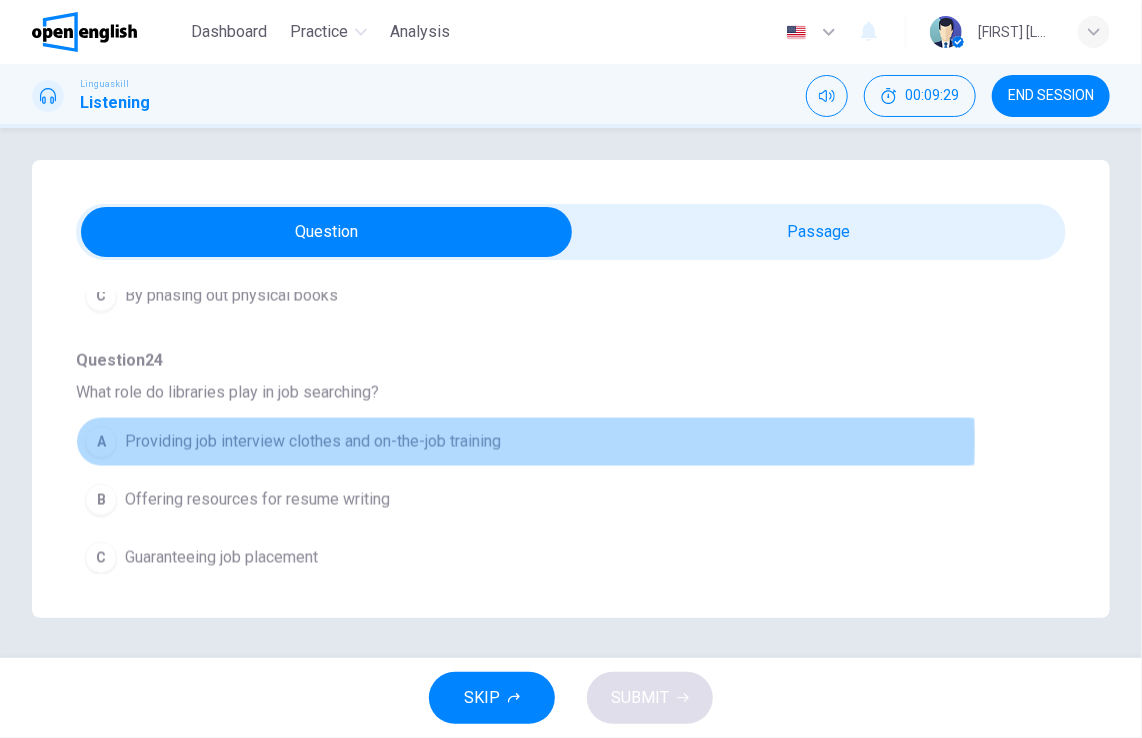 click on "Providing job interview clothes and on-the-job training" at bounding box center [313, 442] 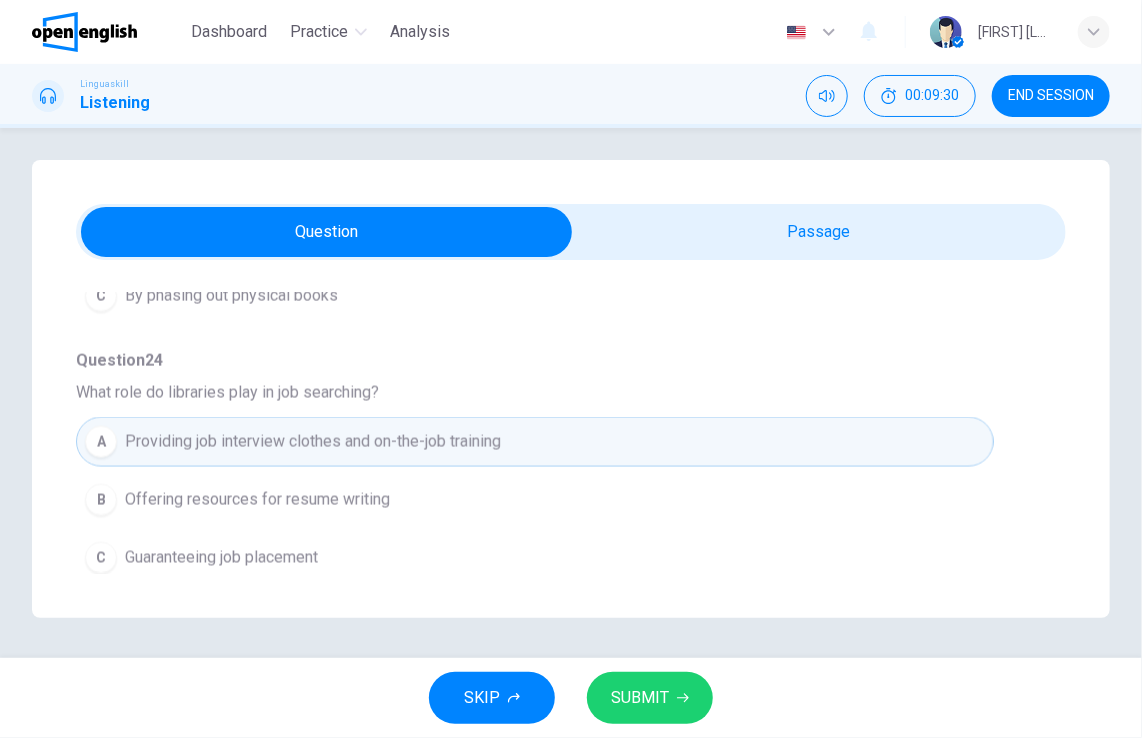 click 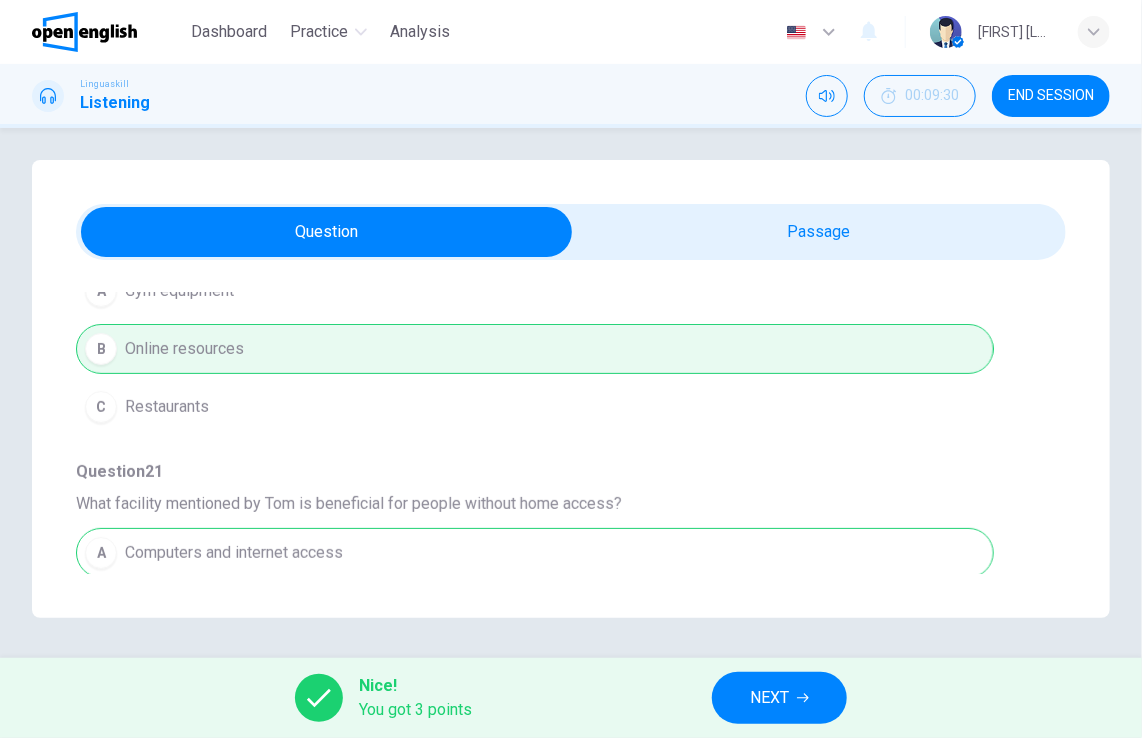 scroll, scrollTop: 375, scrollLeft: 0, axis: vertical 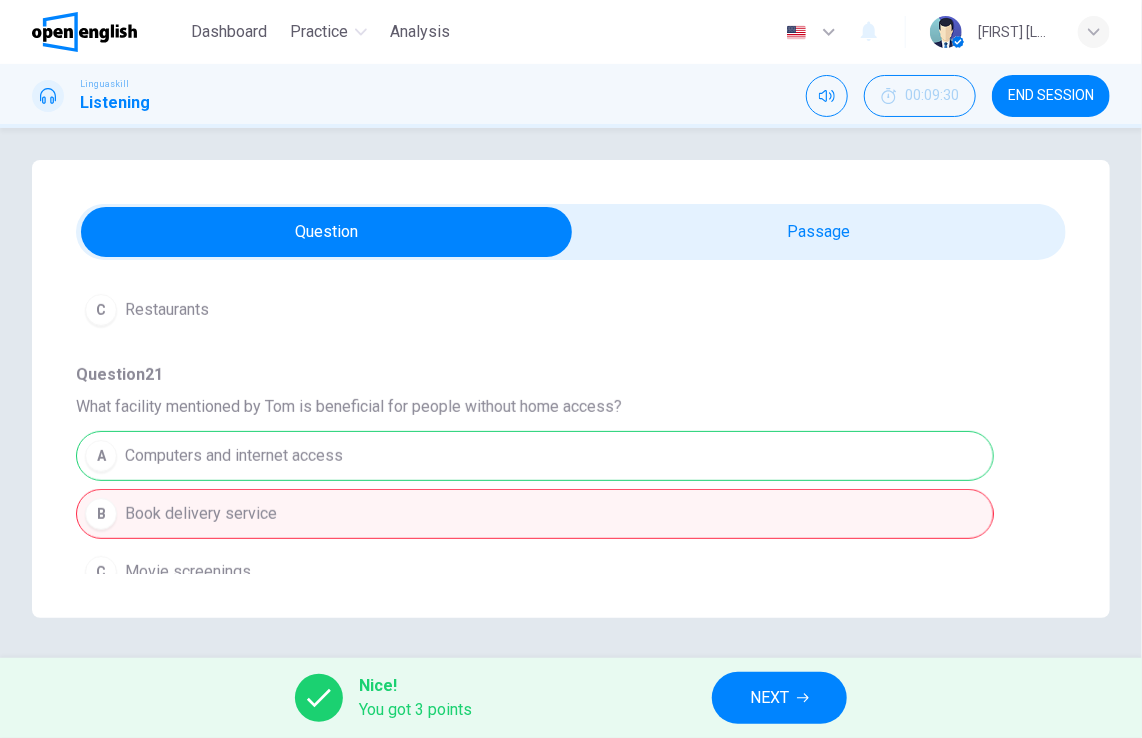 click on "NEXT" at bounding box center [779, 698] 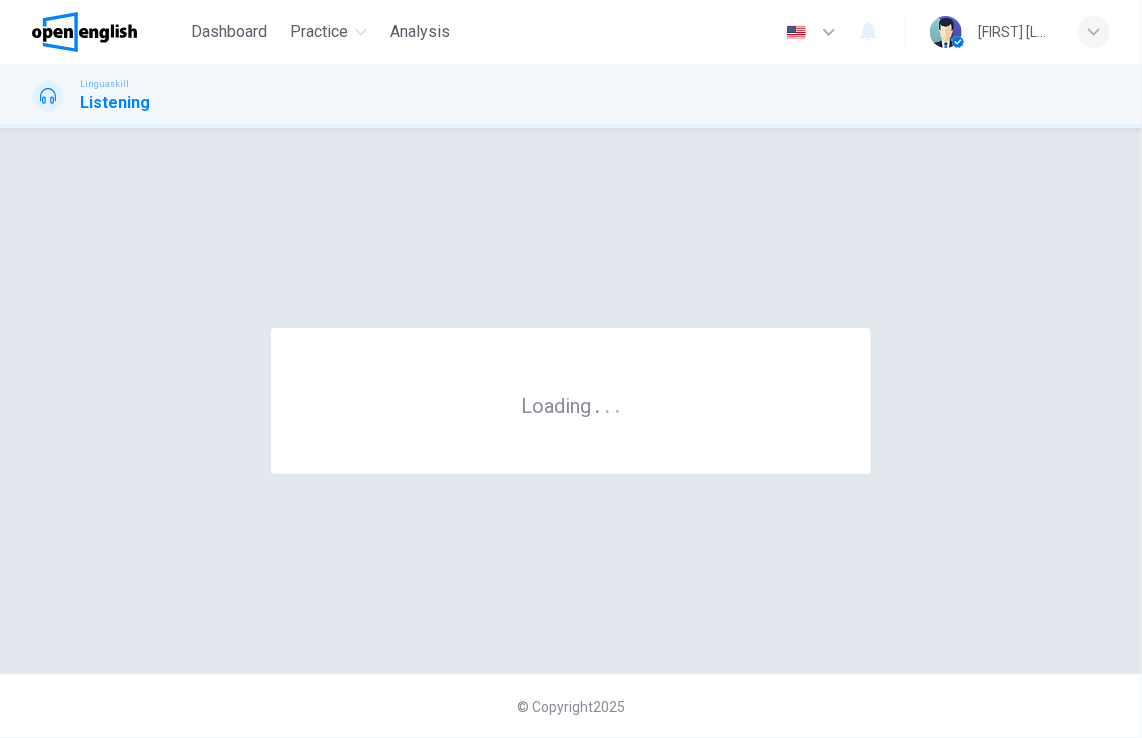 scroll, scrollTop: 0, scrollLeft: 0, axis: both 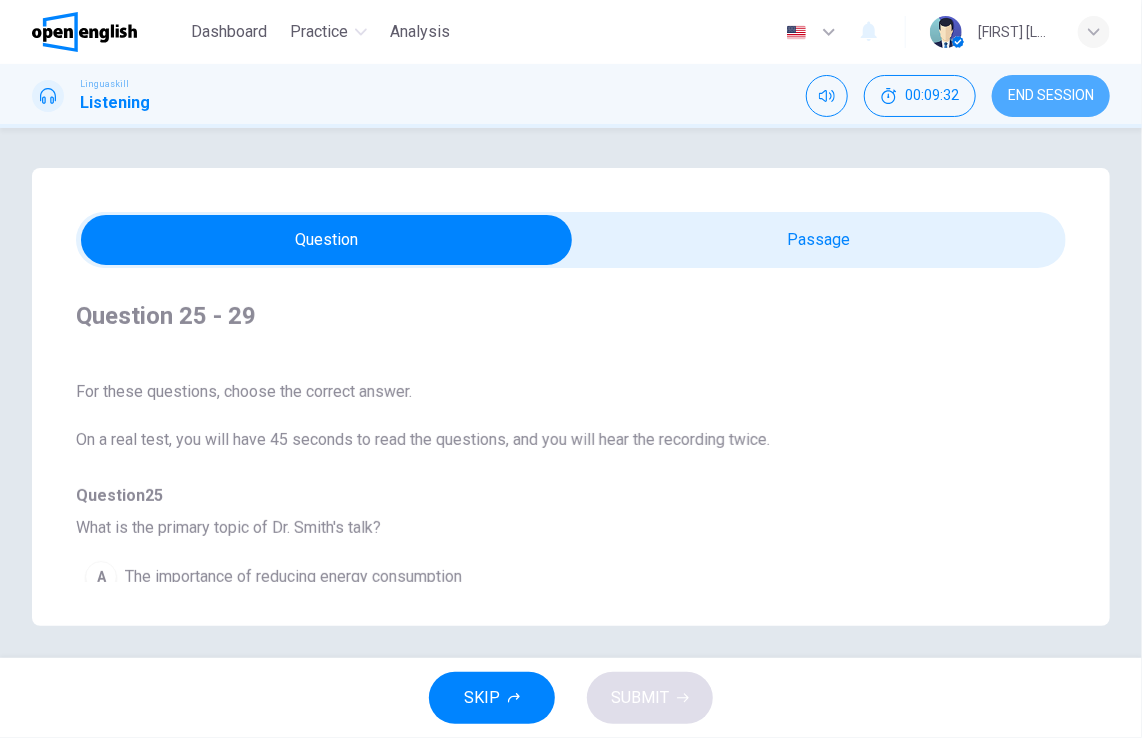 click on "END SESSION" at bounding box center (1051, 96) 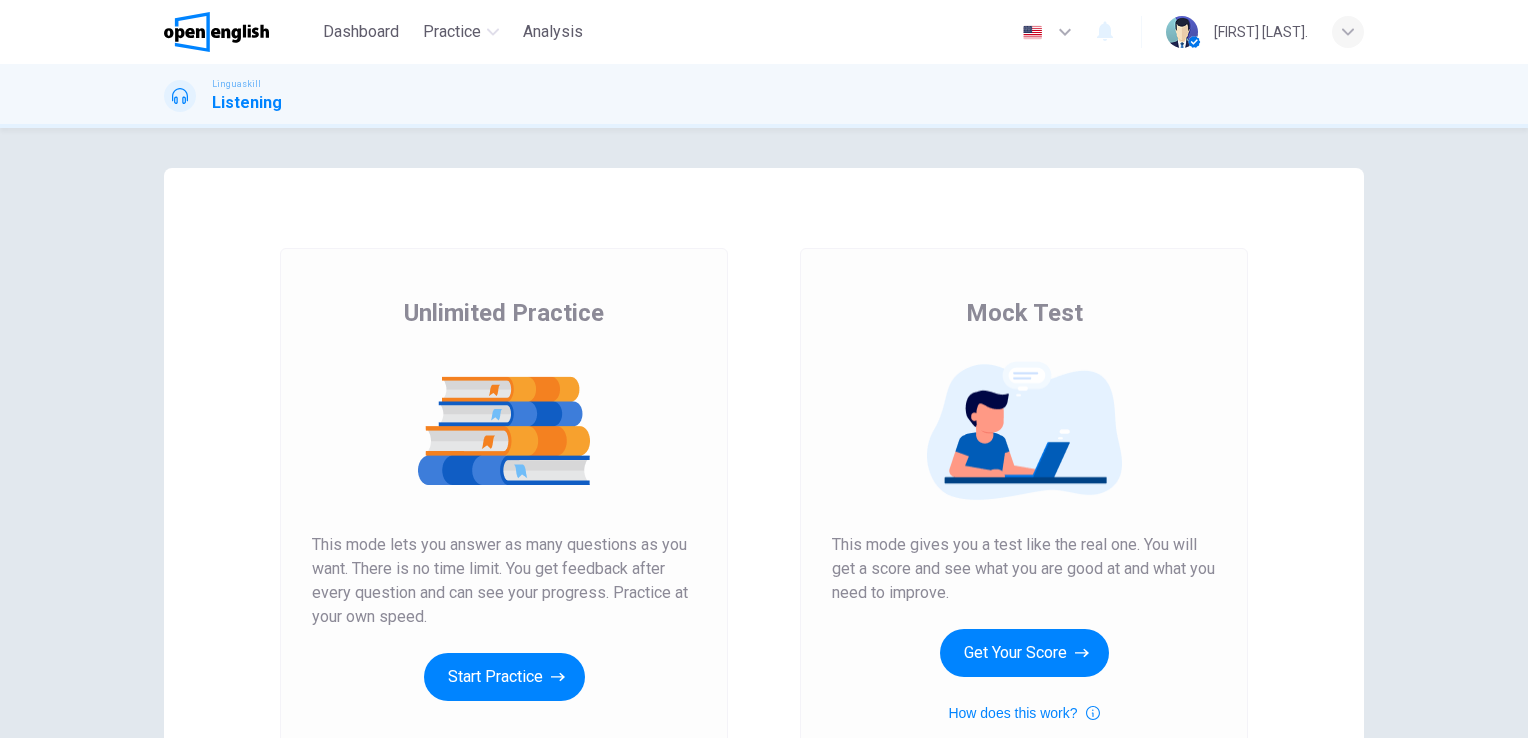 scroll, scrollTop: 0, scrollLeft: 0, axis: both 